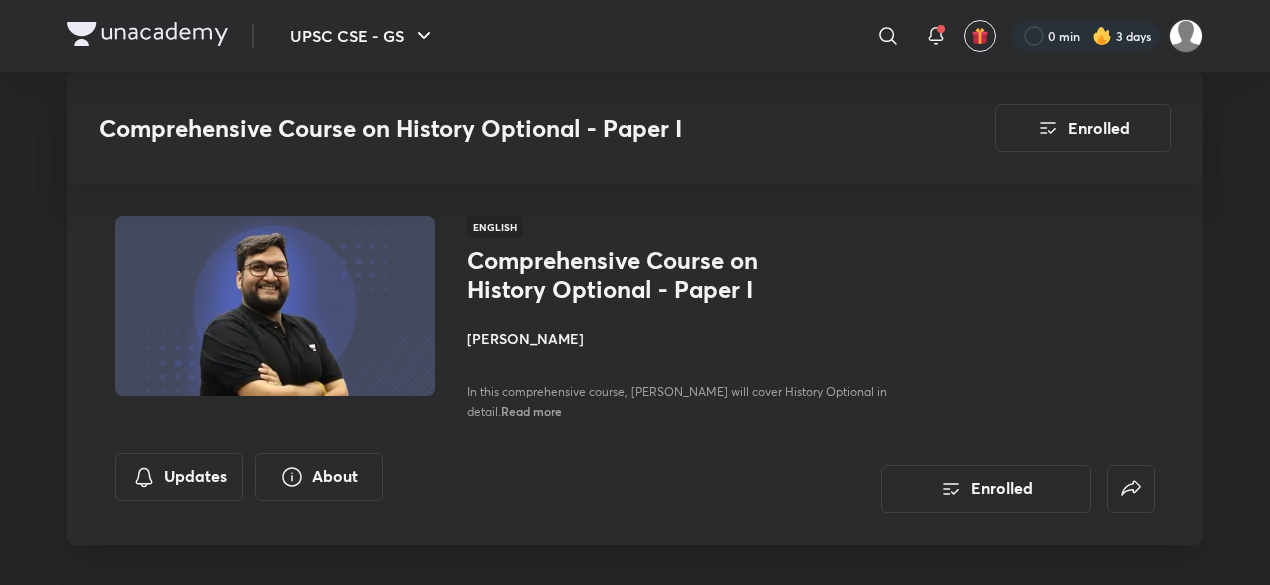 scroll, scrollTop: 500, scrollLeft: 0, axis: vertical 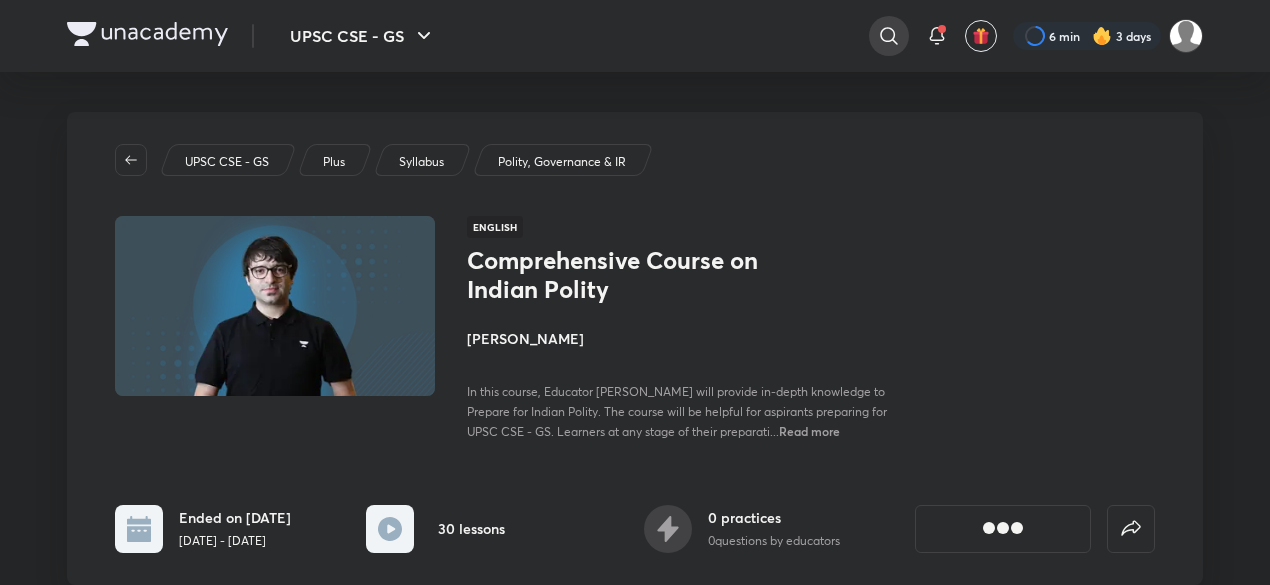 click 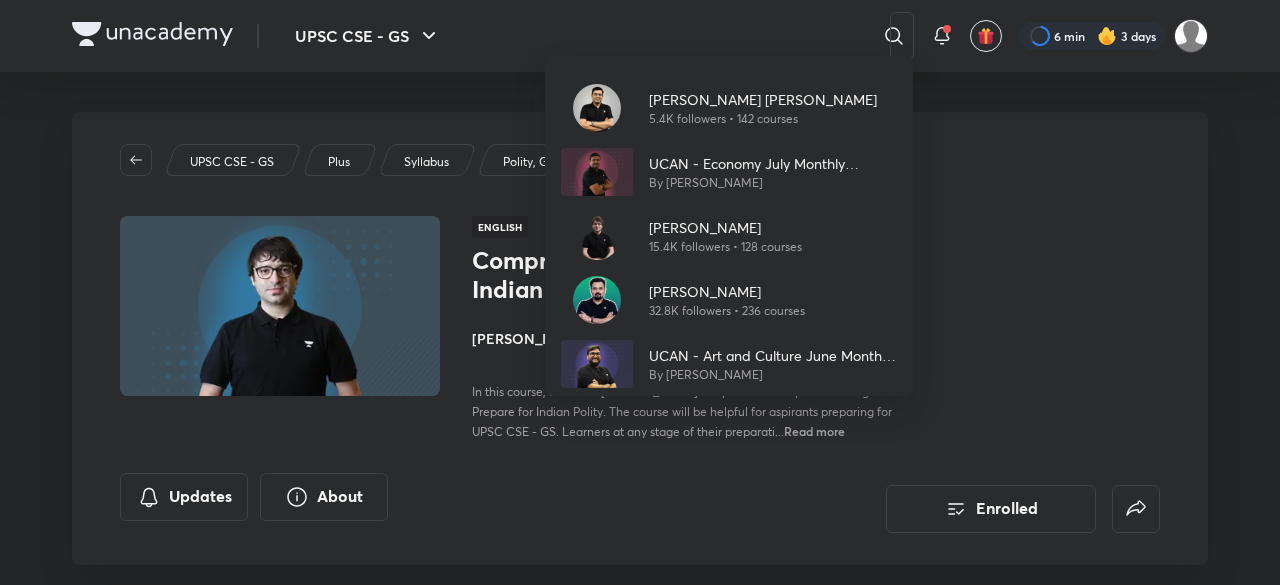 click on "[PERSON_NAME] [PERSON_NAME]" at bounding box center (763, 99) 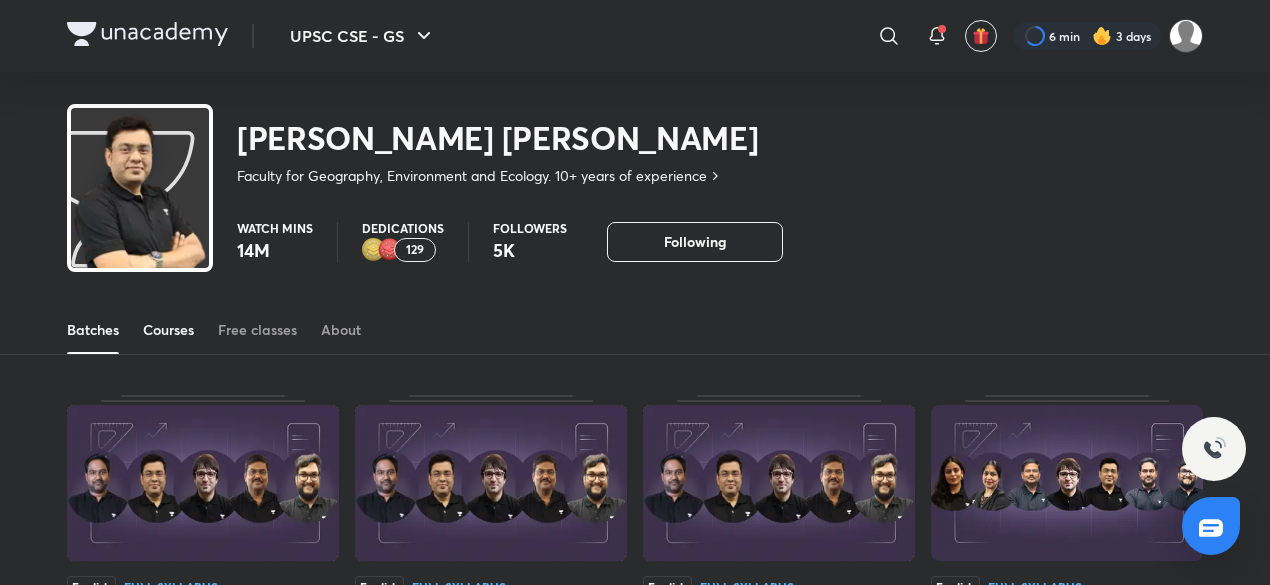 click on "Courses" at bounding box center [168, 330] 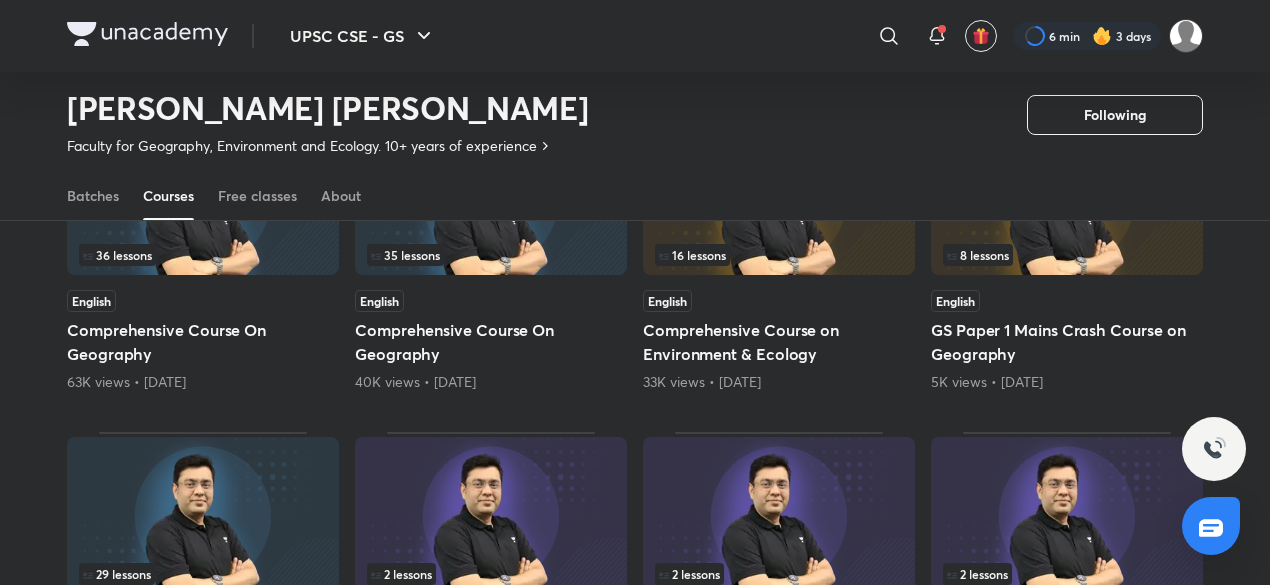 scroll, scrollTop: 282, scrollLeft: 0, axis: vertical 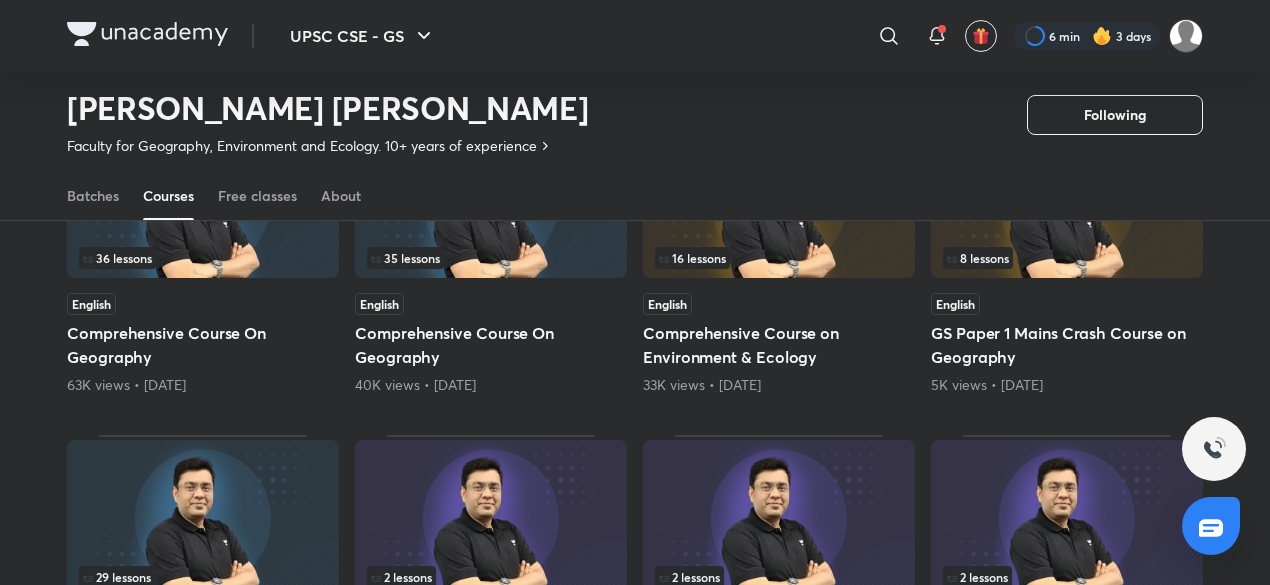 click on "Comprehensive Course On Geography" at bounding box center [203, 345] 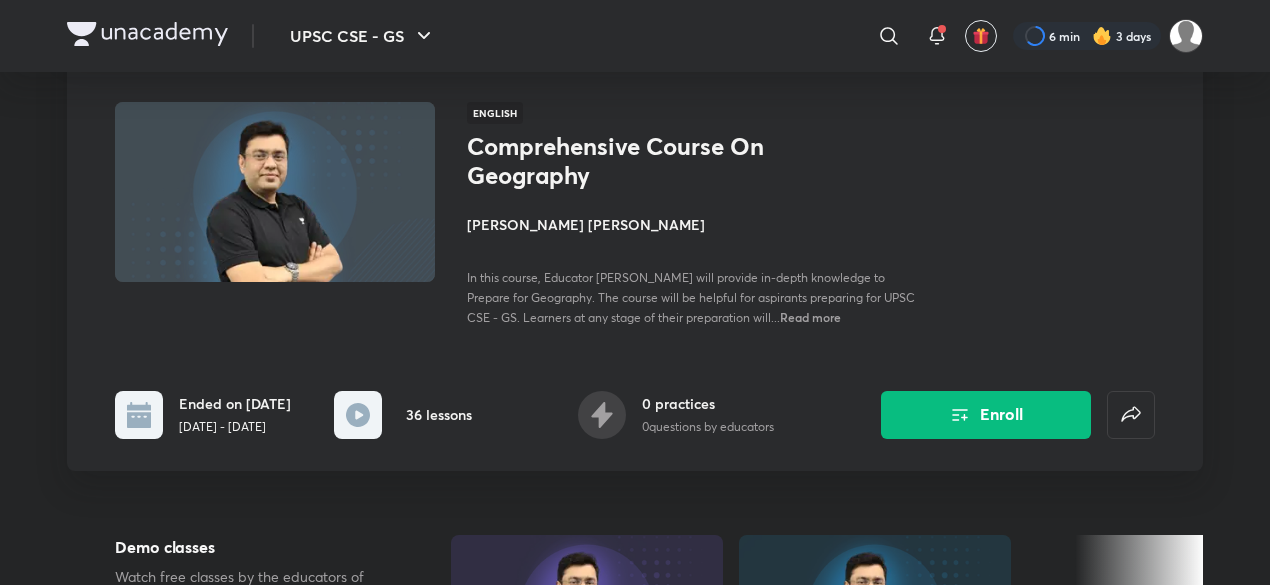scroll, scrollTop: 0, scrollLeft: 0, axis: both 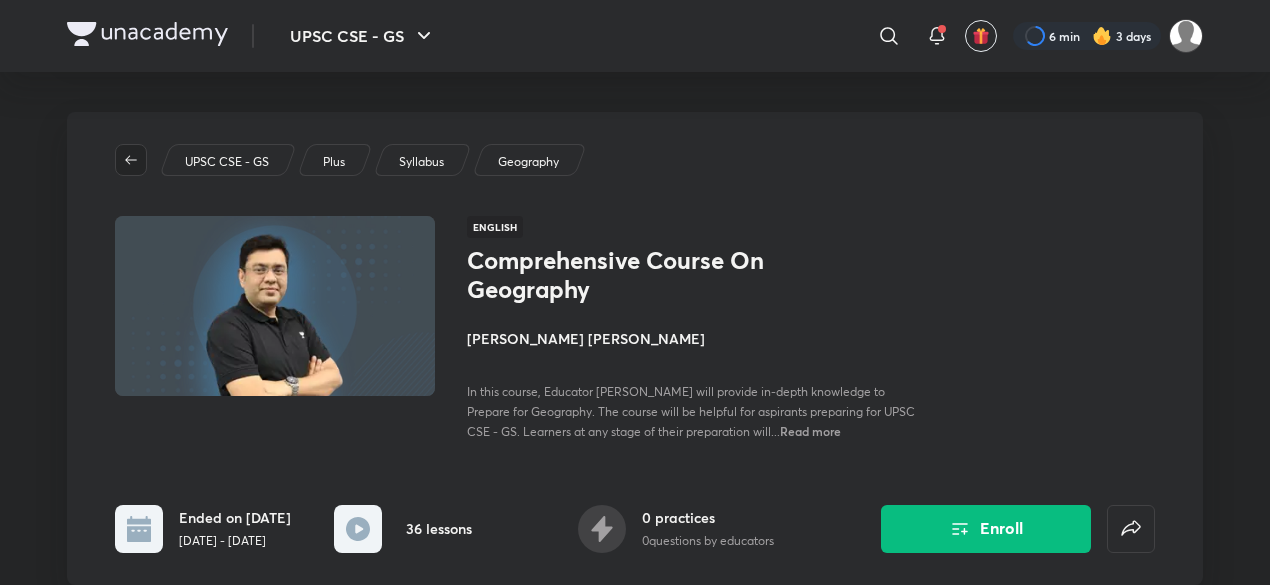 click 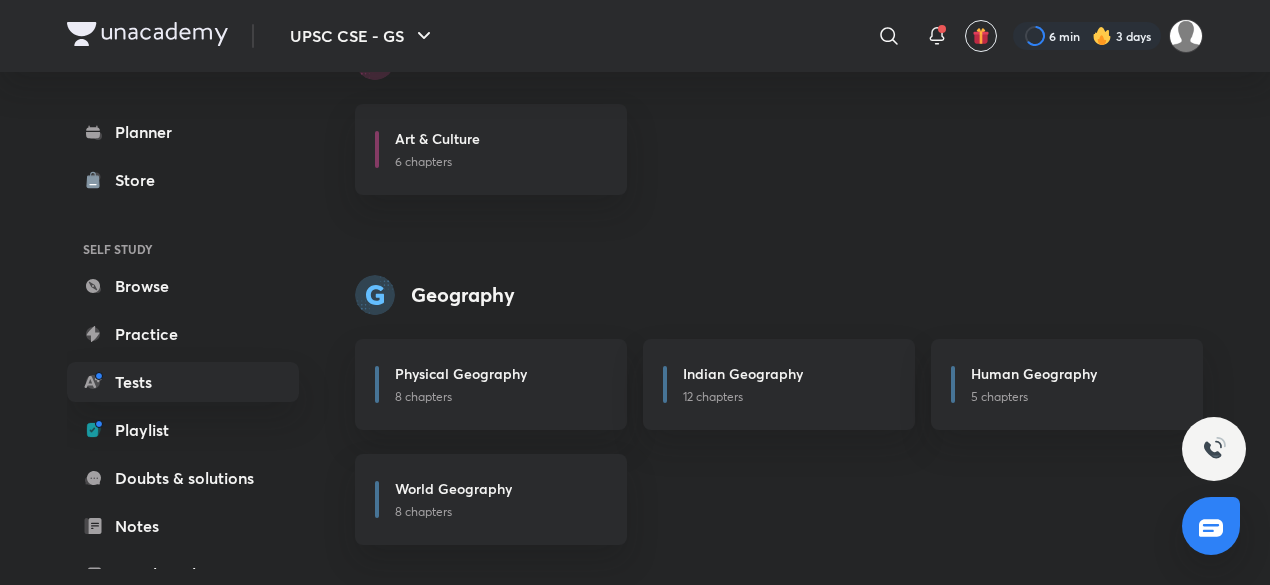 scroll, scrollTop: 1191, scrollLeft: 0, axis: vertical 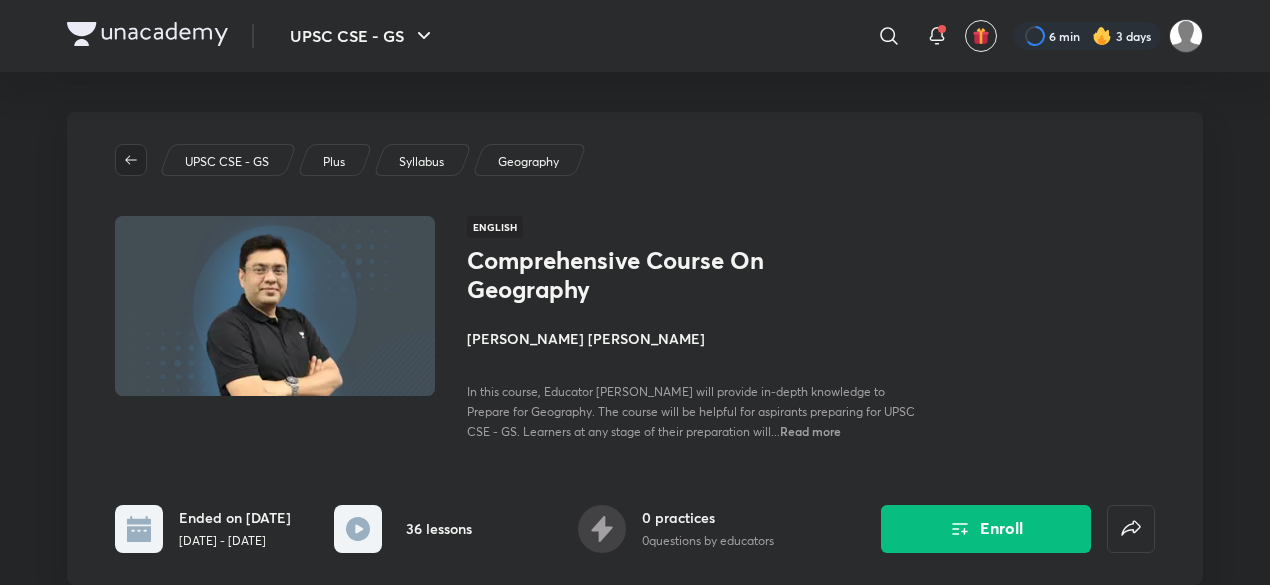 click at bounding box center (131, 160) 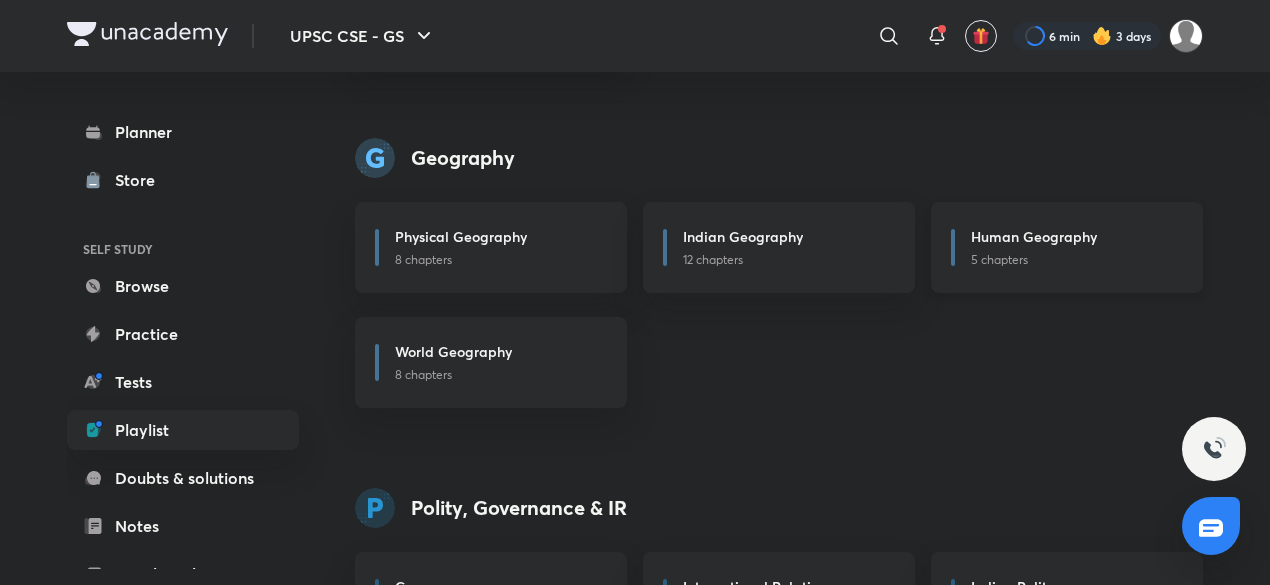 scroll, scrollTop: 1191, scrollLeft: 0, axis: vertical 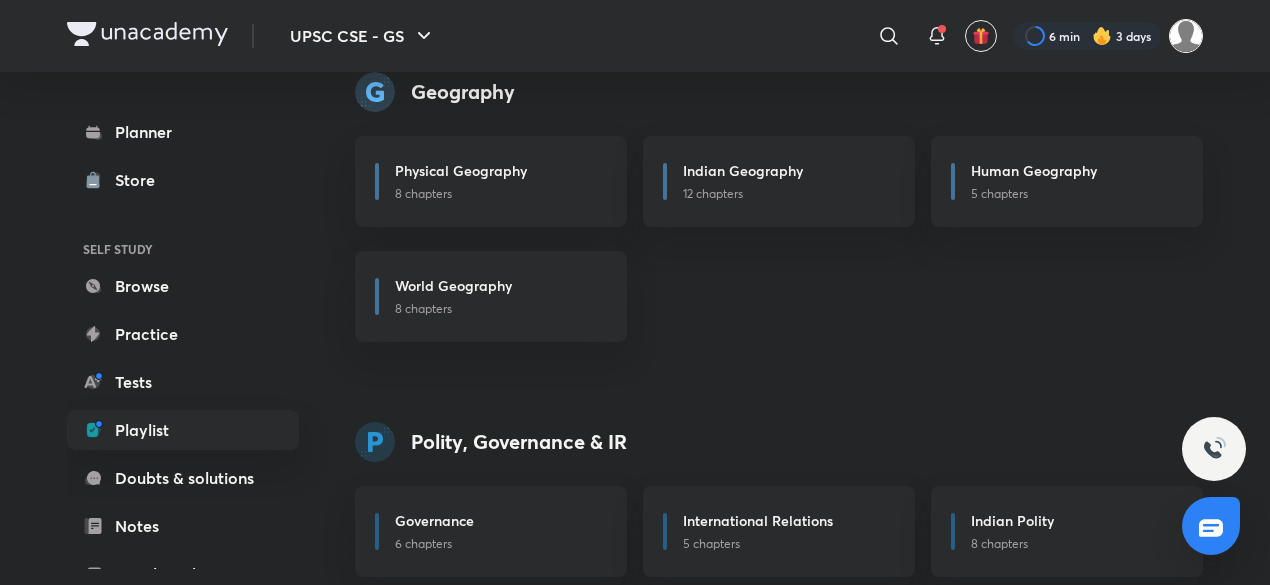 click at bounding box center [1186, 36] 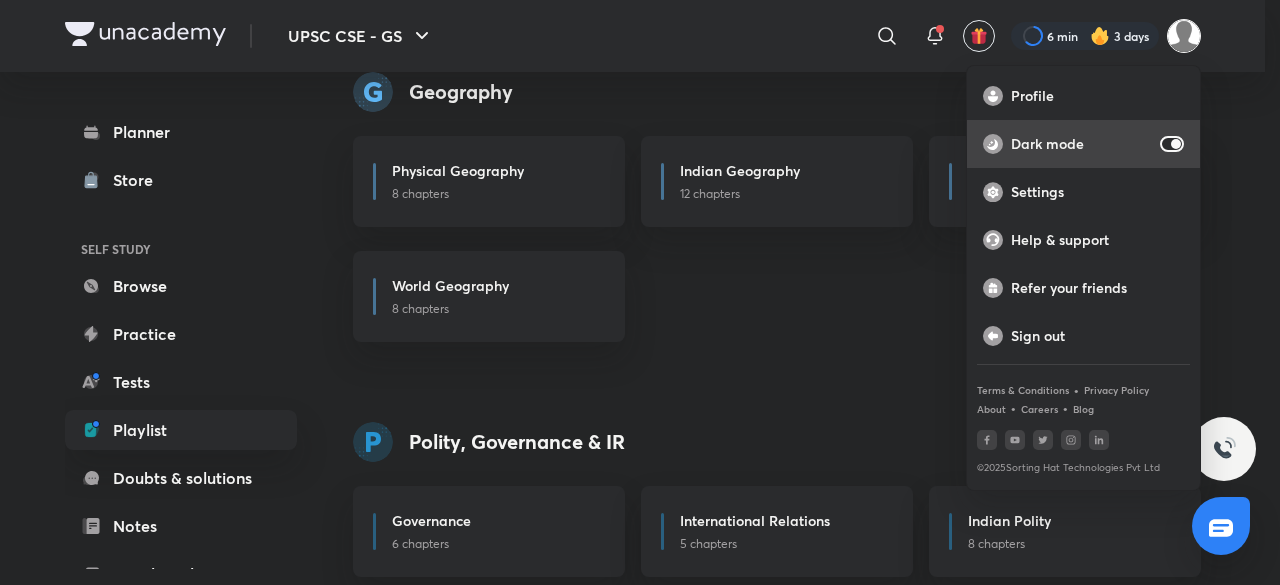 click at bounding box center (1176, 144) 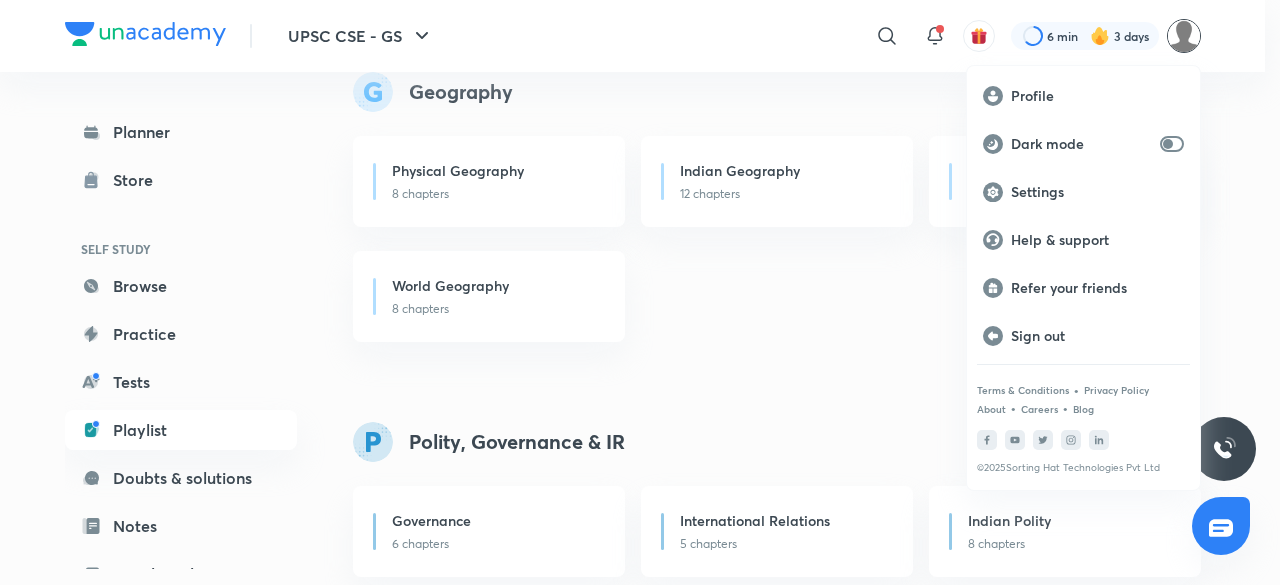 click at bounding box center [640, 292] 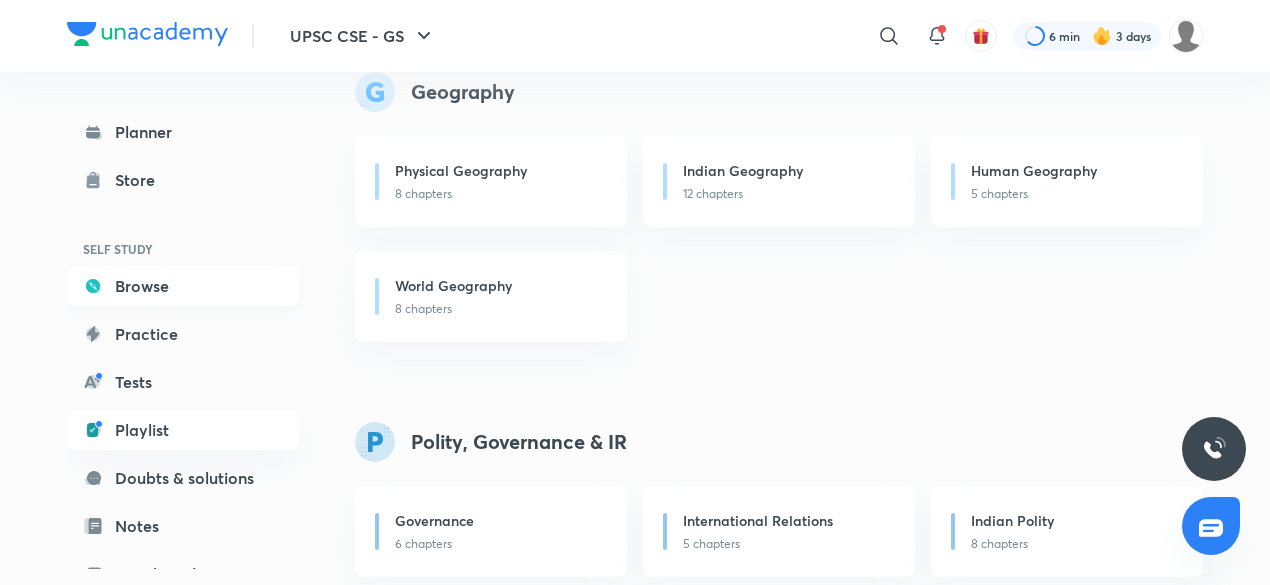 click on "Browse" at bounding box center (183, 286) 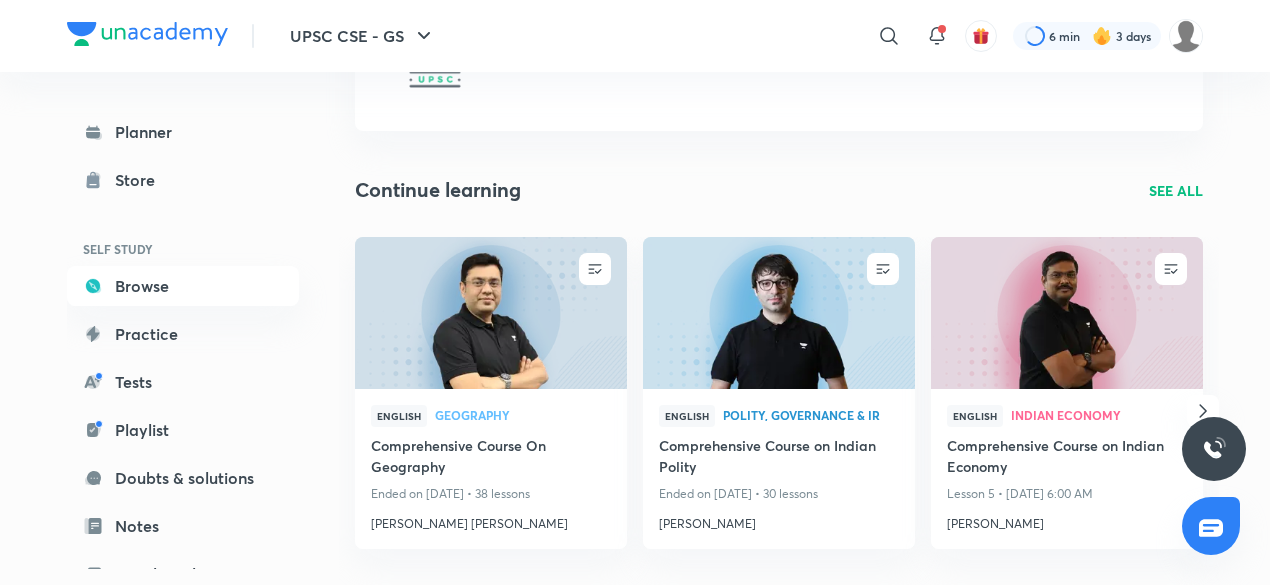 scroll, scrollTop: 300, scrollLeft: 0, axis: vertical 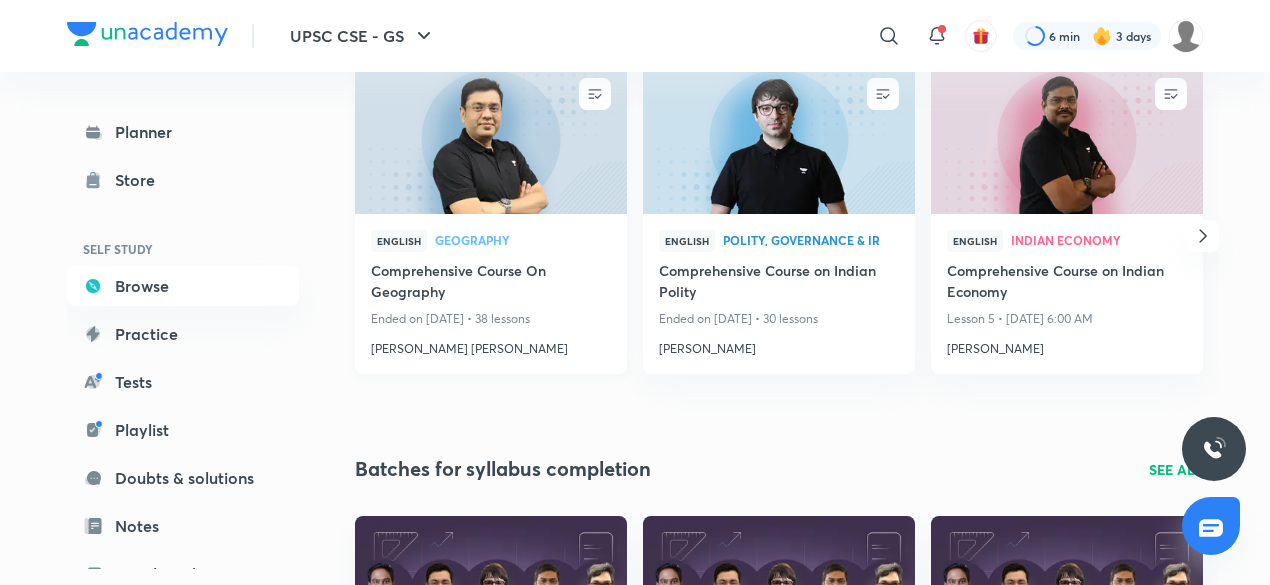 click on "Mukesh Kumar Jha" at bounding box center (491, 345) 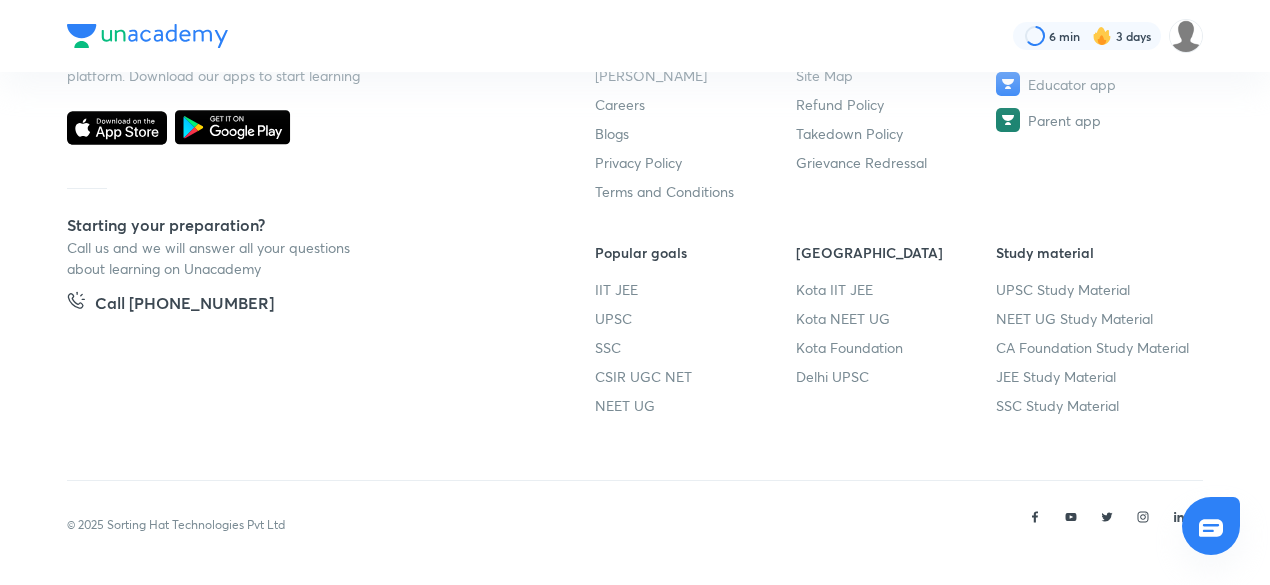 scroll, scrollTop: 0, scrollLeft: 0, axis: both 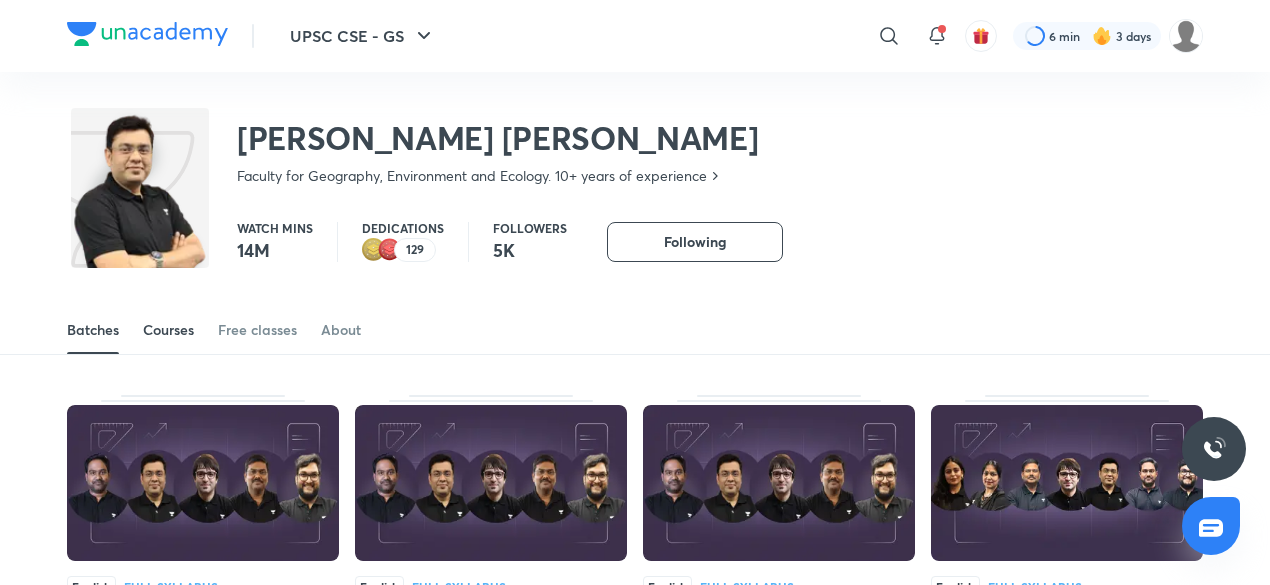 click on "Courses" at bounding box center [168, 330] 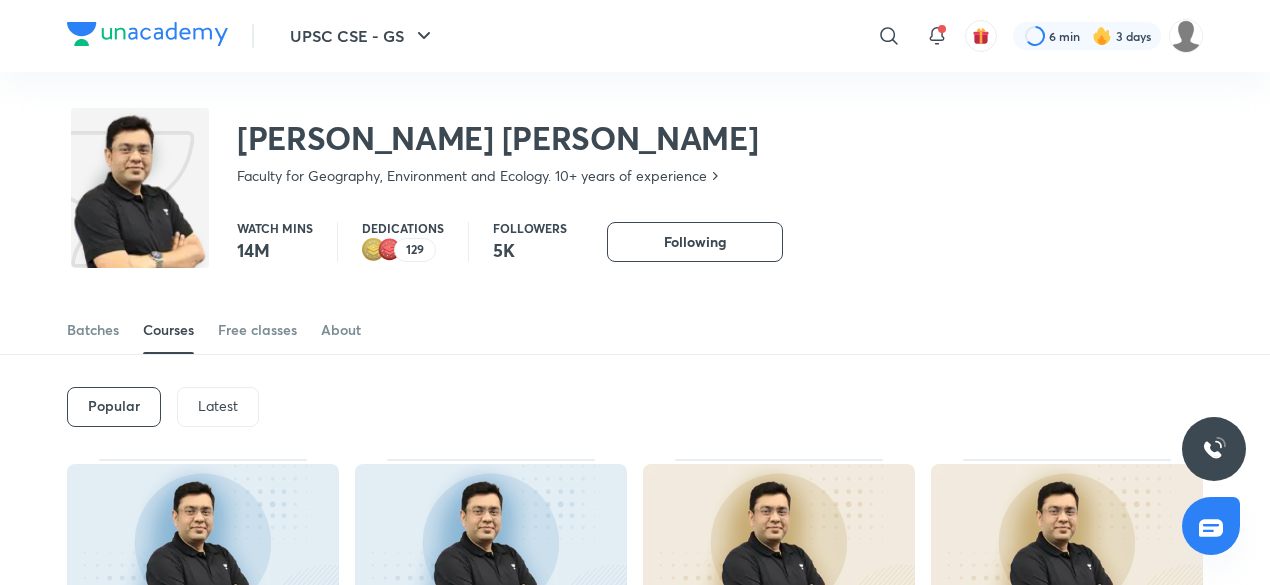 click on "Latest" at bounding box center (218, 406) 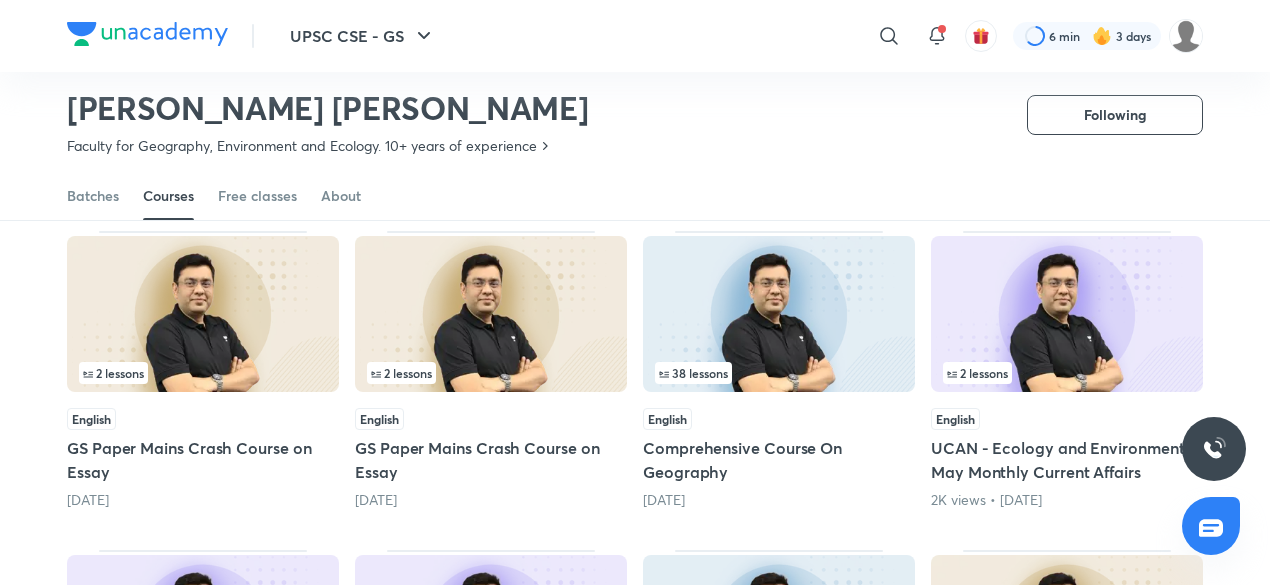 scroll, scrollTop: 586, scrollLeft: 0, axis: vertical 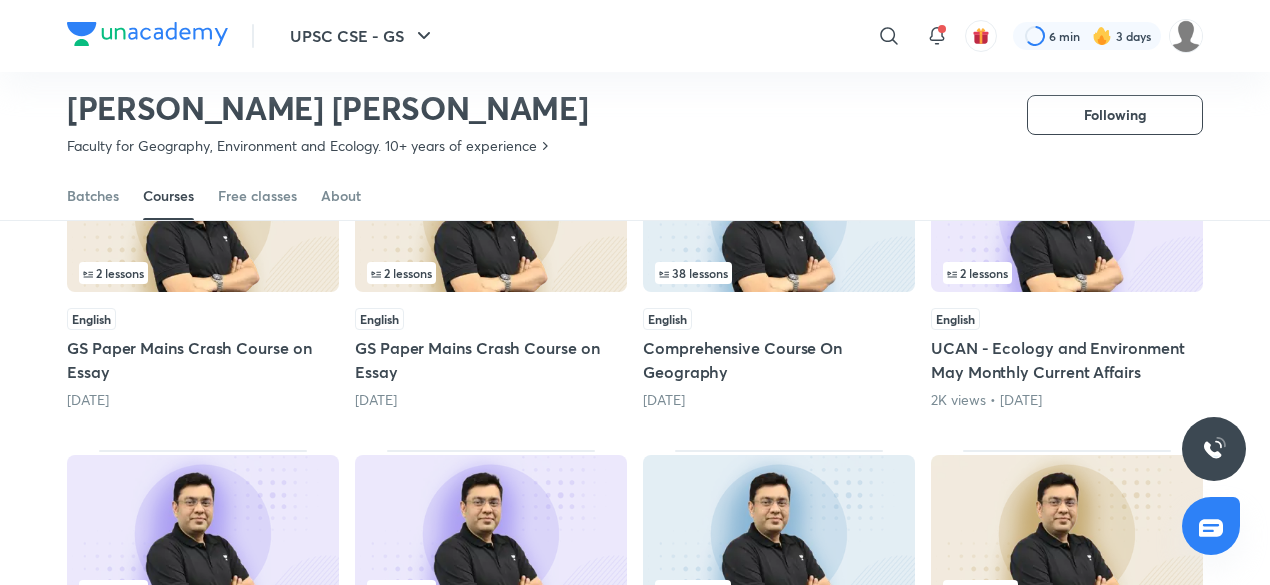 click on "1 month ago" at bounding box center [779, 400] 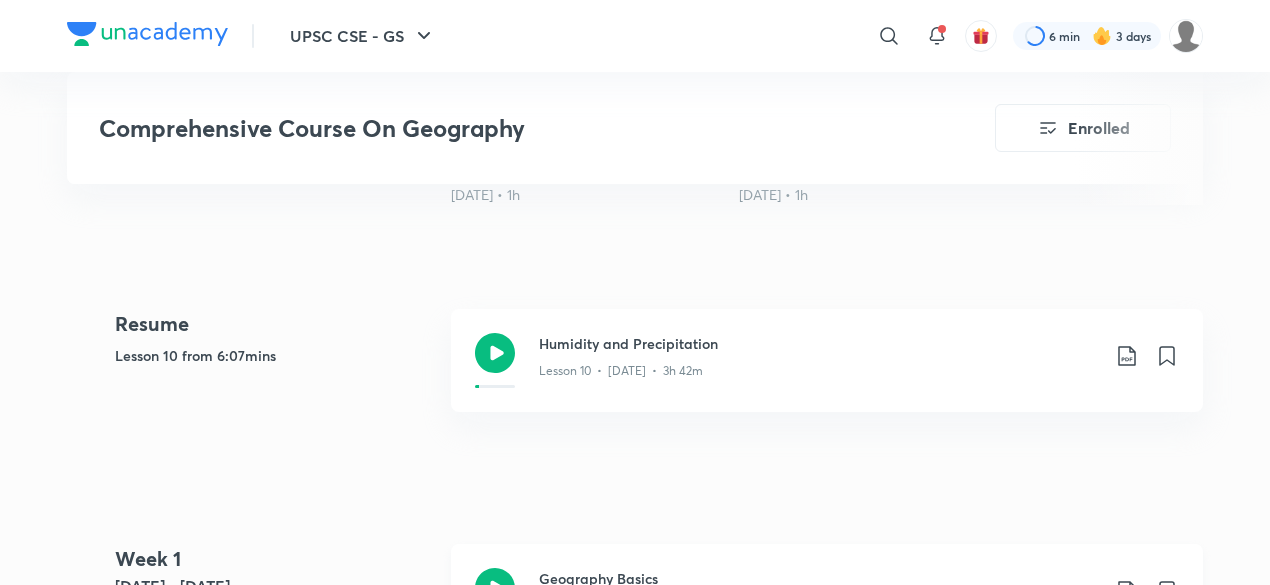 scroll, scrollTop: 1000, scrollLeft: 0, axis: vertical 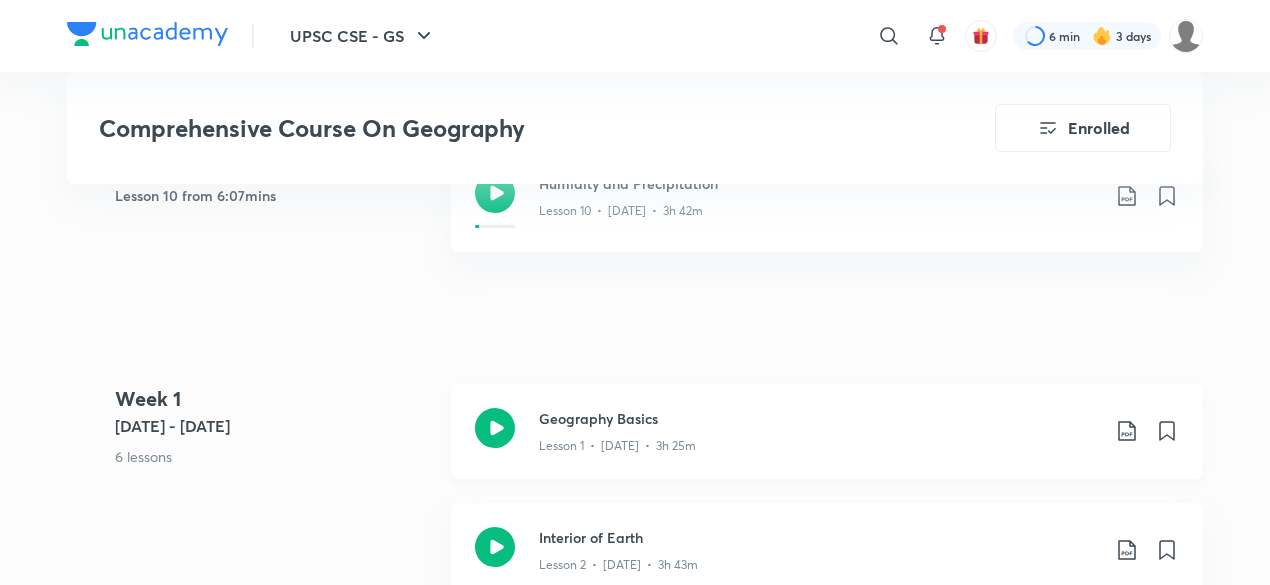 click on "Geography Basics" at bounding box center (819, 418) 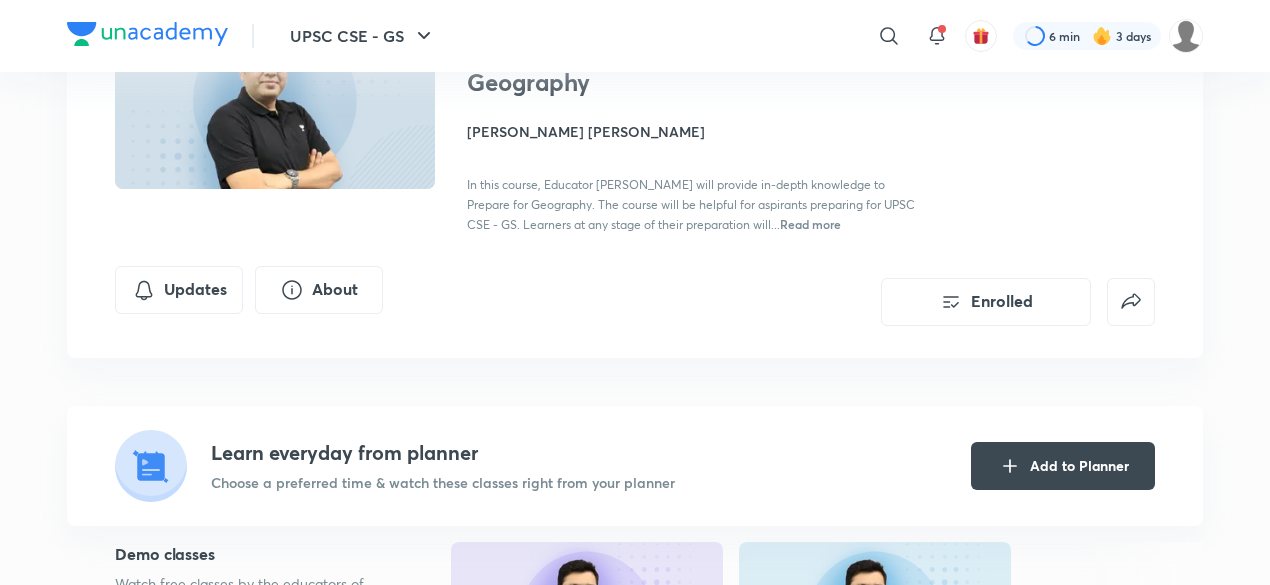 scroll, scrollTop: 100, scrollLeft: 0, axis: vertical 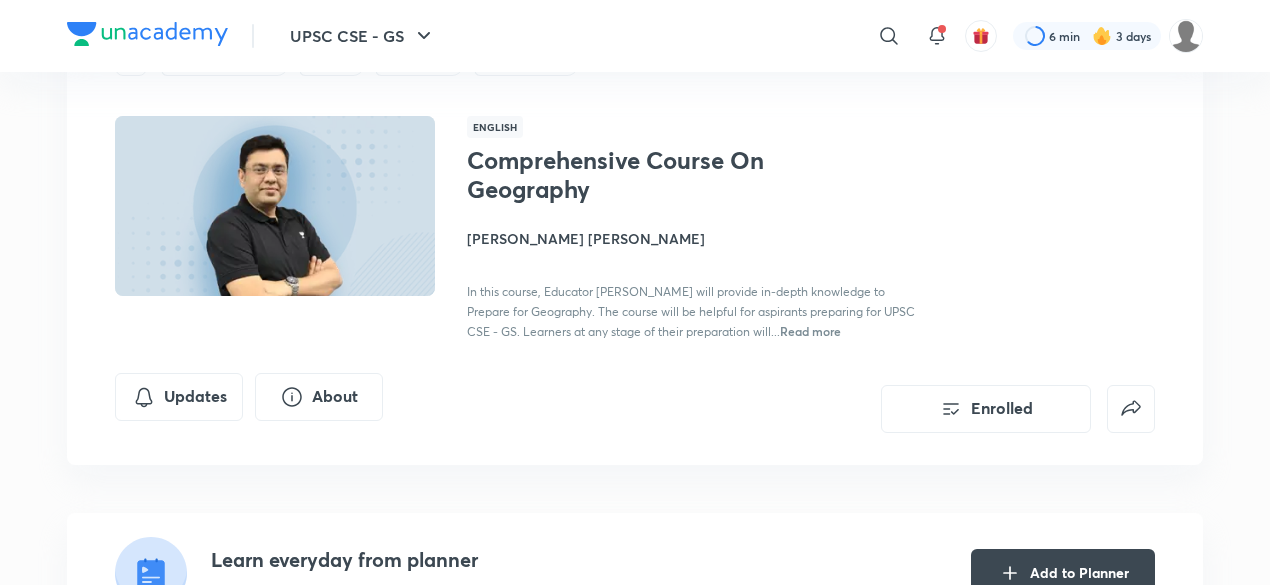 click on "Mukesh Kumar Jha" at bounding box center [691, 238] 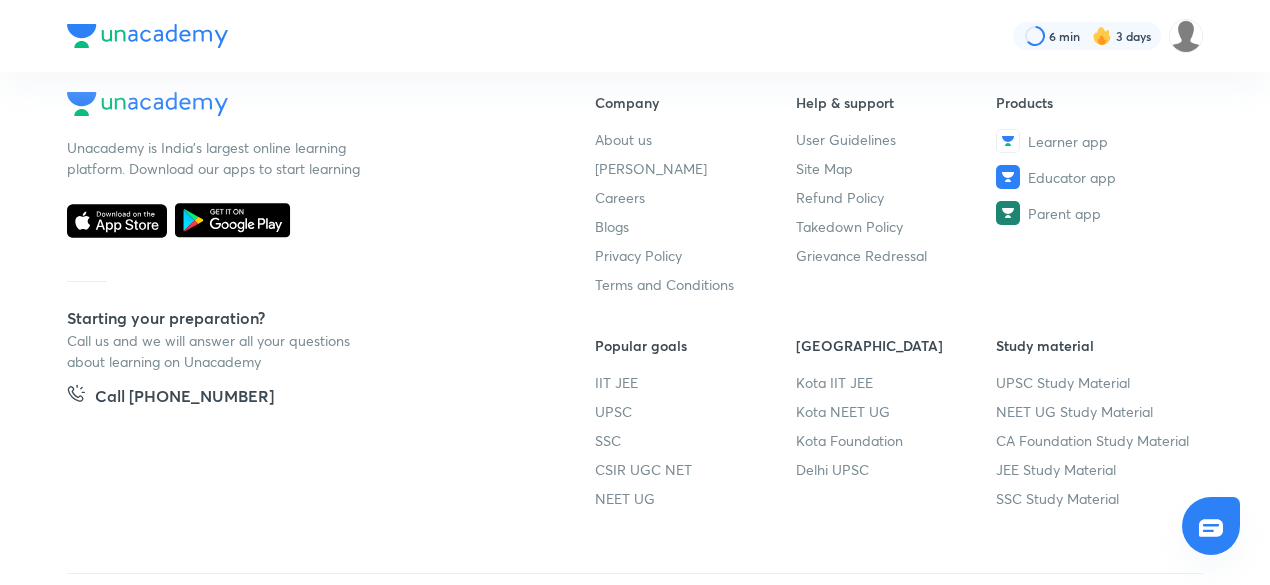 scroll, scrollTop: 0, scrollLeft: 0, axis: both 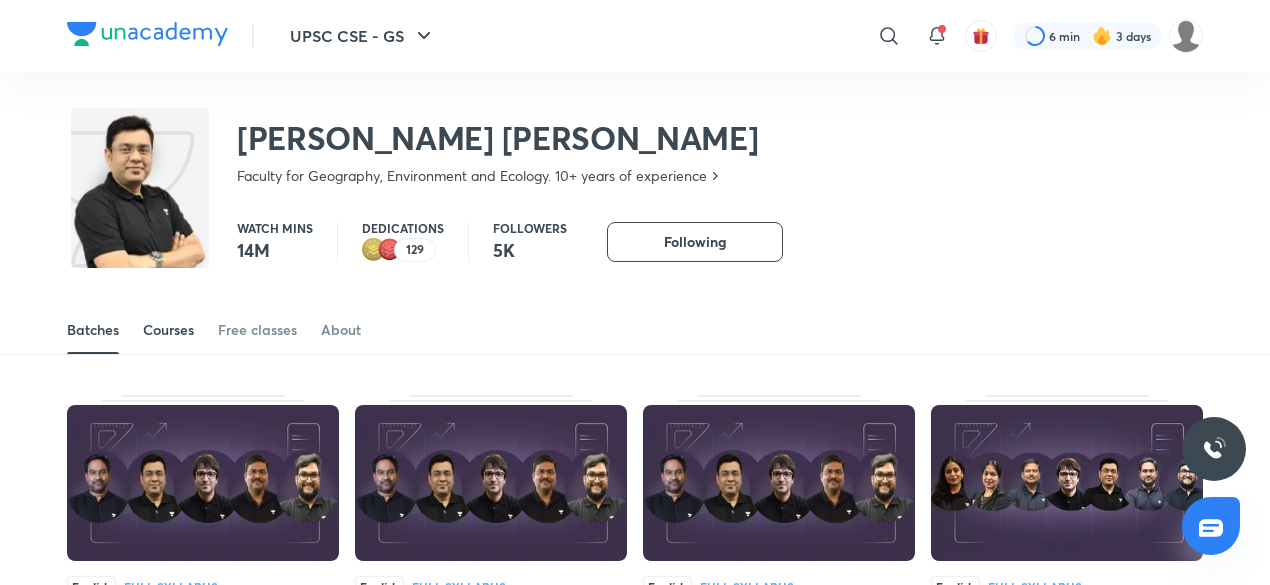 click on "Courses" at bounding box center [168, 330] 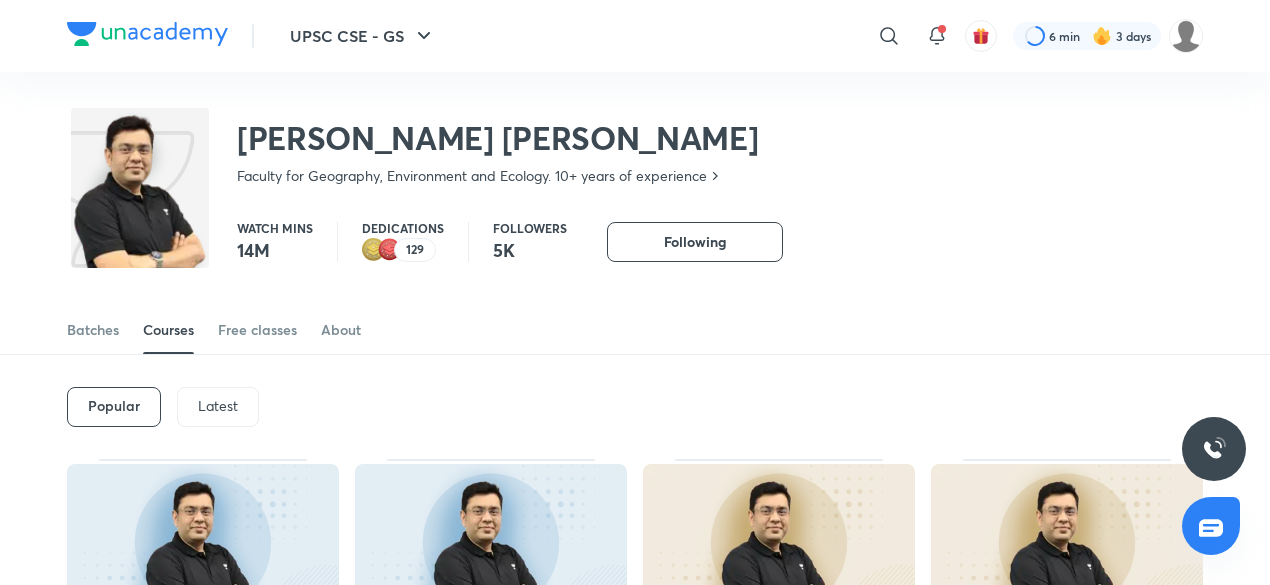 click on "Latest" at bounding box center [218, 407] 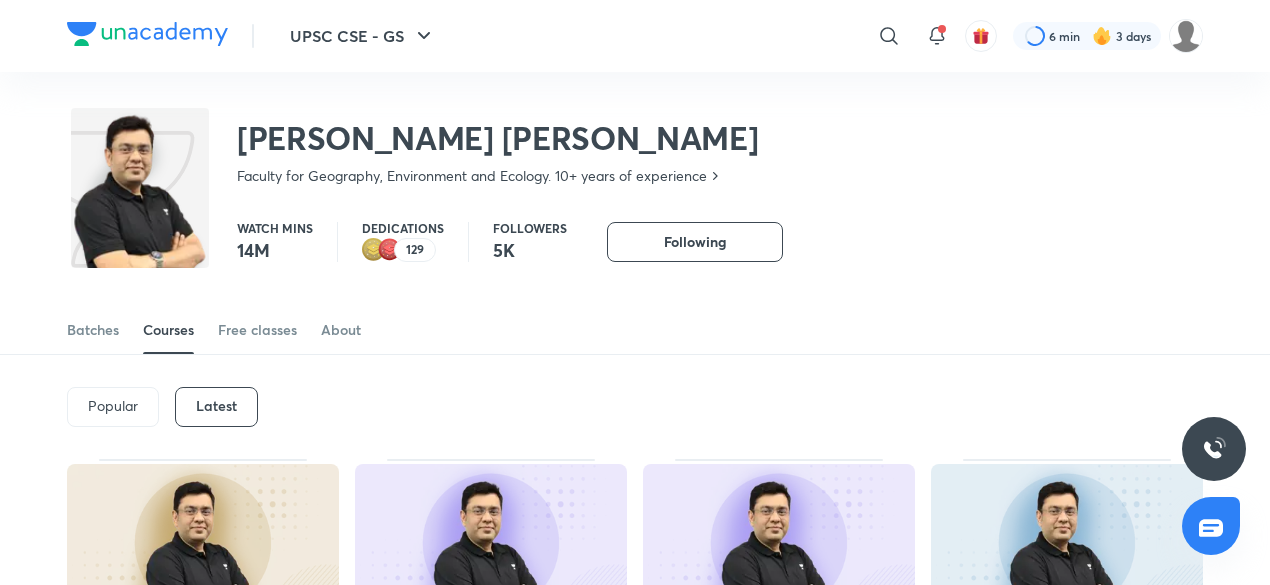 click on "Latest" at bounding box center (216, 407) 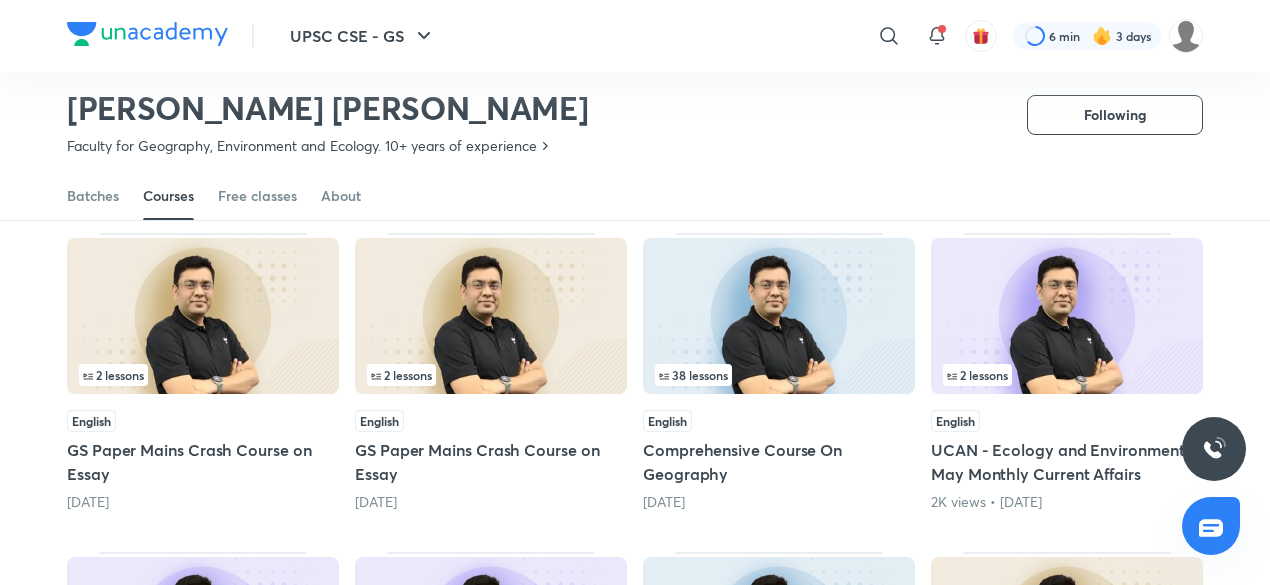 scroll, scrollTop: 486, scrollLeft: 0, axis: vertical 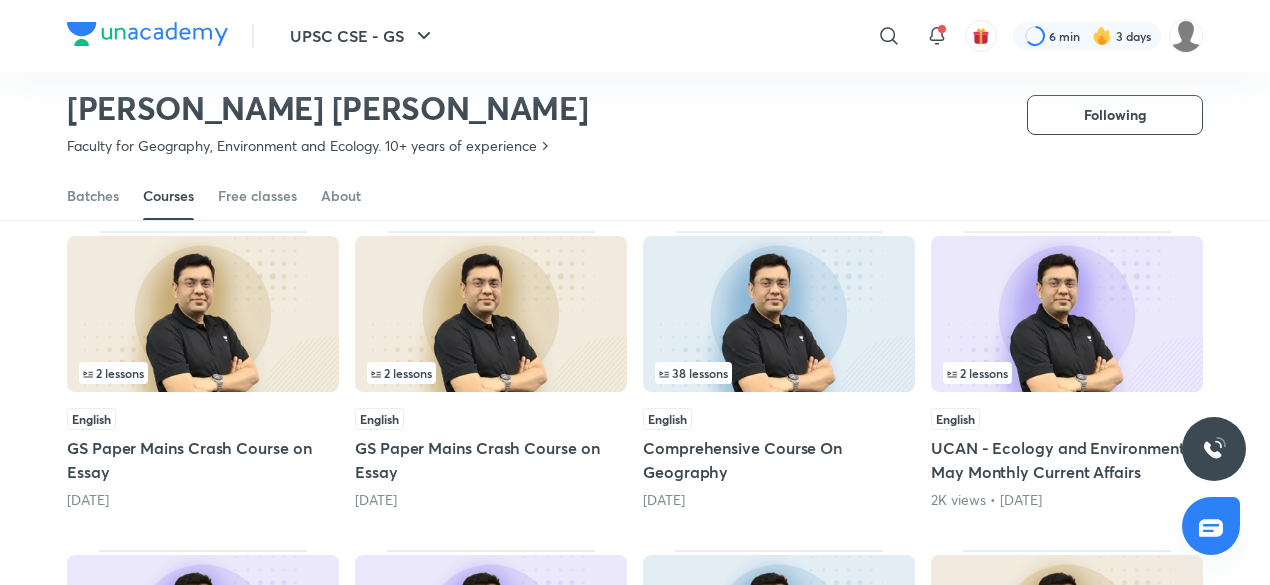 click at bounding box center [779, 314] 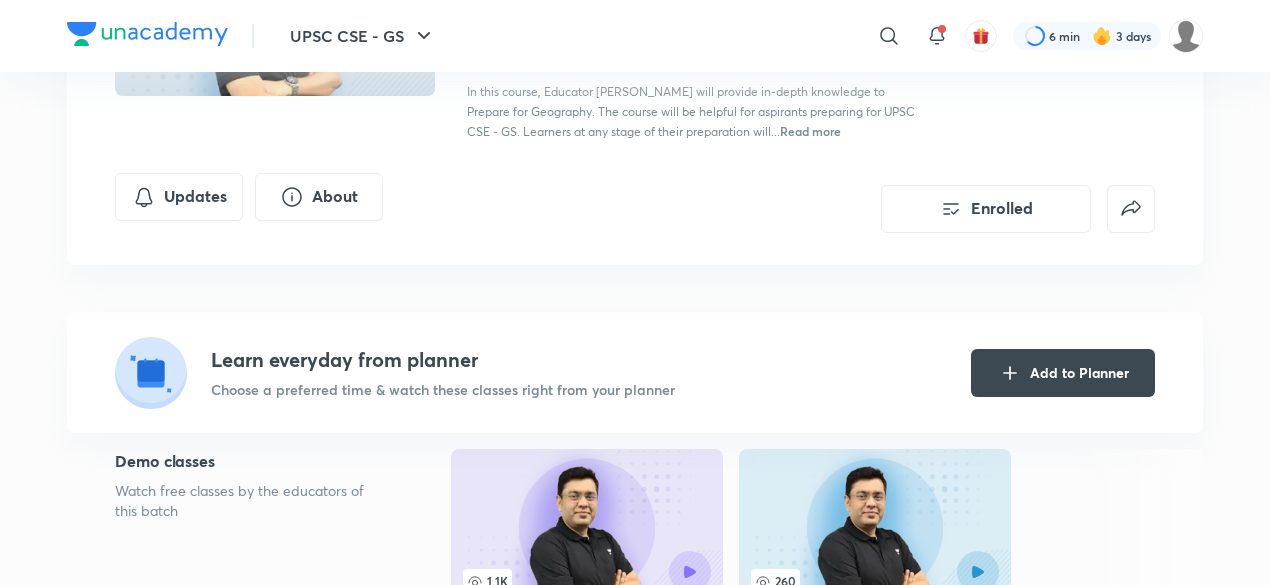 scroll, scrollTop: 1000, scrollLeft: 0, axis: vertical 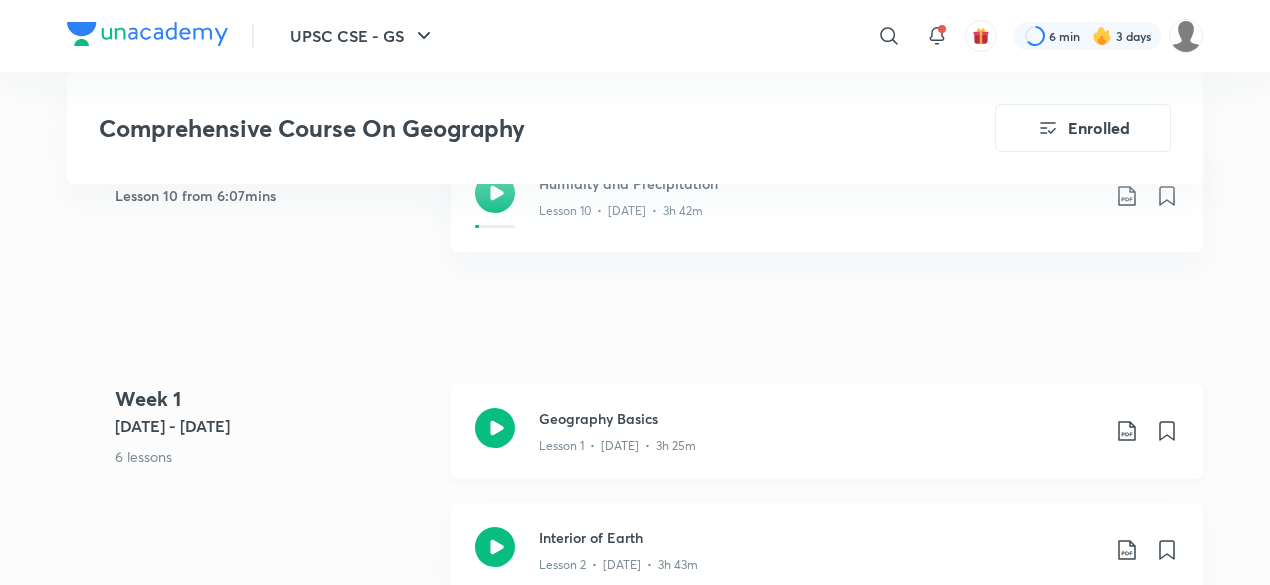 click on "Geography Basics" at bounding box center (819, 418) 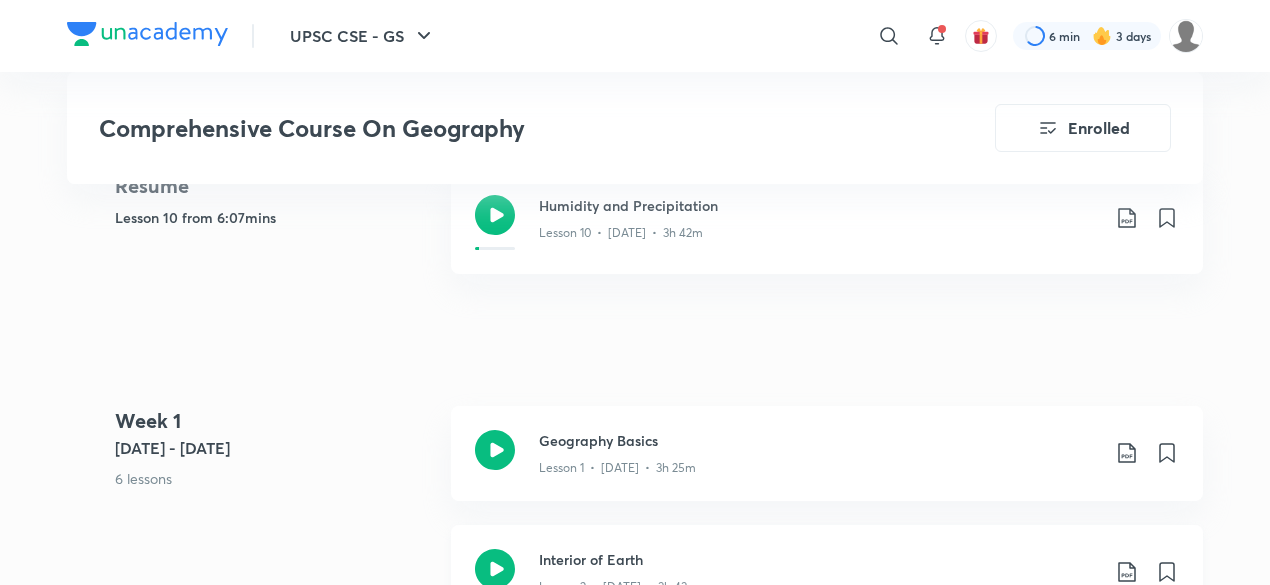 scroll, scrollTop: 1100, scrollLeft: 0, axis: vertical 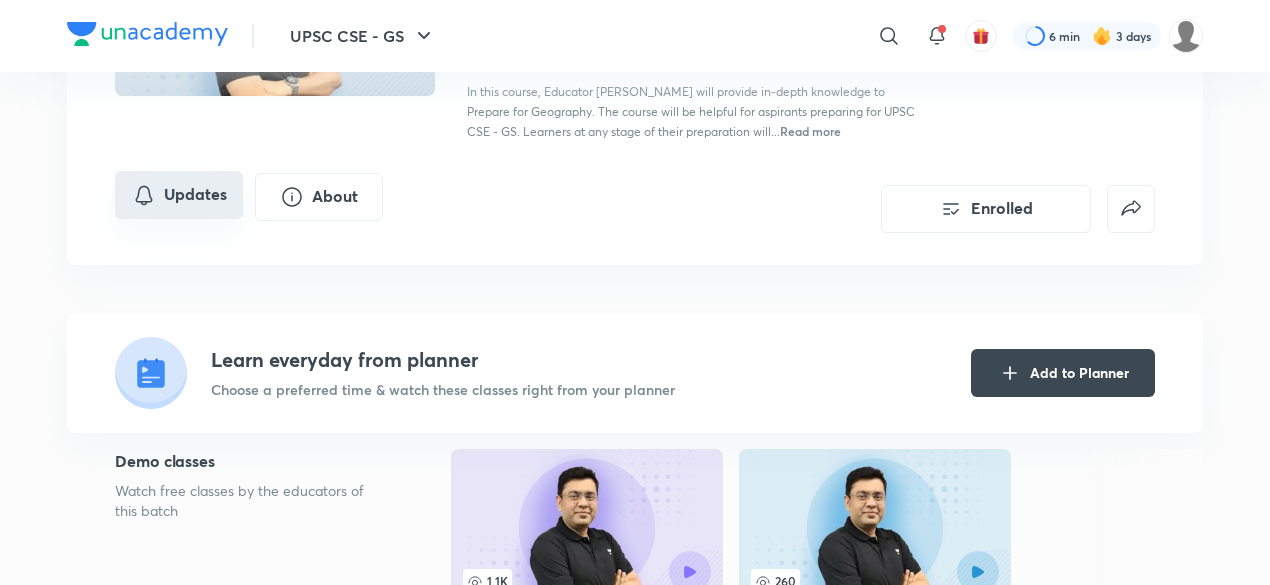 click on "Updates" at bounding box center (179, 195) 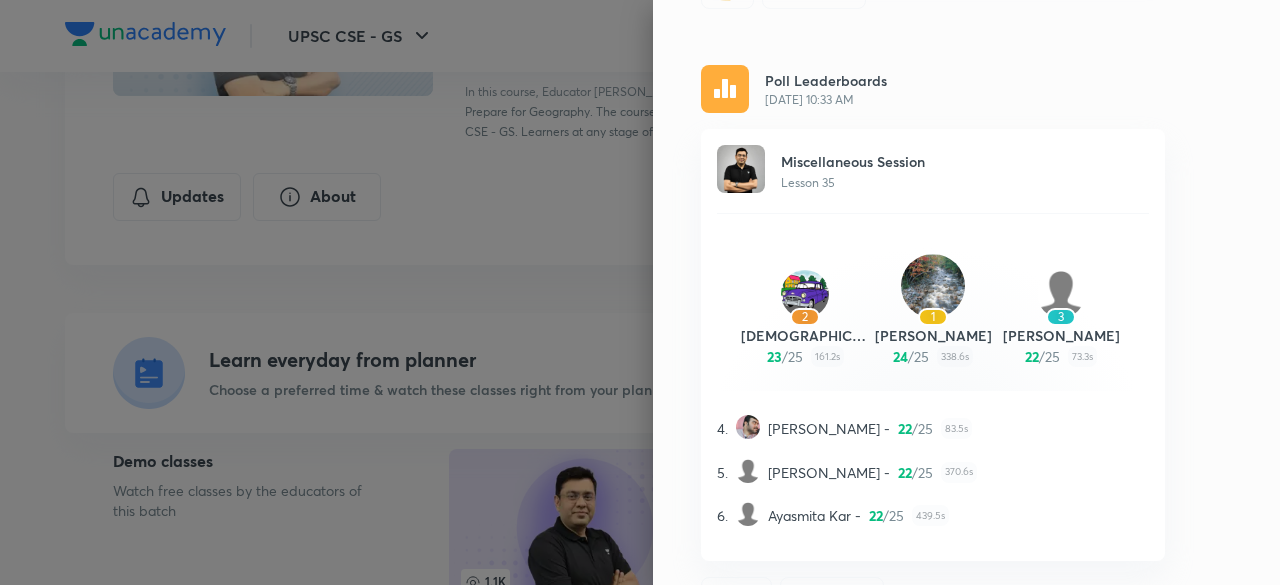click on "Updates All updates Class rescheduled by Mukesh Kumar Jha Jun 10, 4:10 PM Doubt Clearing and Answer Writing Session Lesson 38 Jun 10, 6:00 PM Jun 11, 7:00 PM 👍 Like 💬 Comment Class rescheduled by Mukesh Kumar Jha May 29, 5:19 PM Doubt Clearing and Answer Writing Session Lesson 38 Jun 10, 6:00 PM Jun 11, 7:00 PM 👍 1 💬 Comment Poll Leaderboards May 28, 10:33 AM Miscellaneous Session Lesson 35 2 suruchi  23 / 25 161.2s 1 Raj Kumar 24 / 25 338.6s 3 Alina Khan 22 / 25 73.3s 4. adarsh  - 22 / 25 83.5s 5. Pallabi W Momin - 22 / 25 370.6s 6. Ayasmita Kar - 22 / 25 439.5s 👍 Like 💬 Comment Poll Leaderboards May 23, 9:56 AM Population and Settlement Lesson 31 2 shruti verma 2 / 2 3.9s 1 Raj Kumar 2 / 2 2.9s 3 Ayasmita Kar 2 / 2 4.9s 4. Chinmay Kumari - 2 / 2 6.9s 5. Aaryan  - 2 / 2 8.9s 6. maneesha Chaudhary - 2 / 2 9.9s 👍 Like 💬 Comment Poll Leaderboards May 22, 10:09 AM Mineral Distribution Lesson 30 2 Drishti Sharma 2 / 2 5.3s 1 Raj Kumar 2 / 2 3.3s 3 Ashok  2 / 2 7.3s 4. Debarani  - 2 / 2 5." at bounding box center (966, 292) 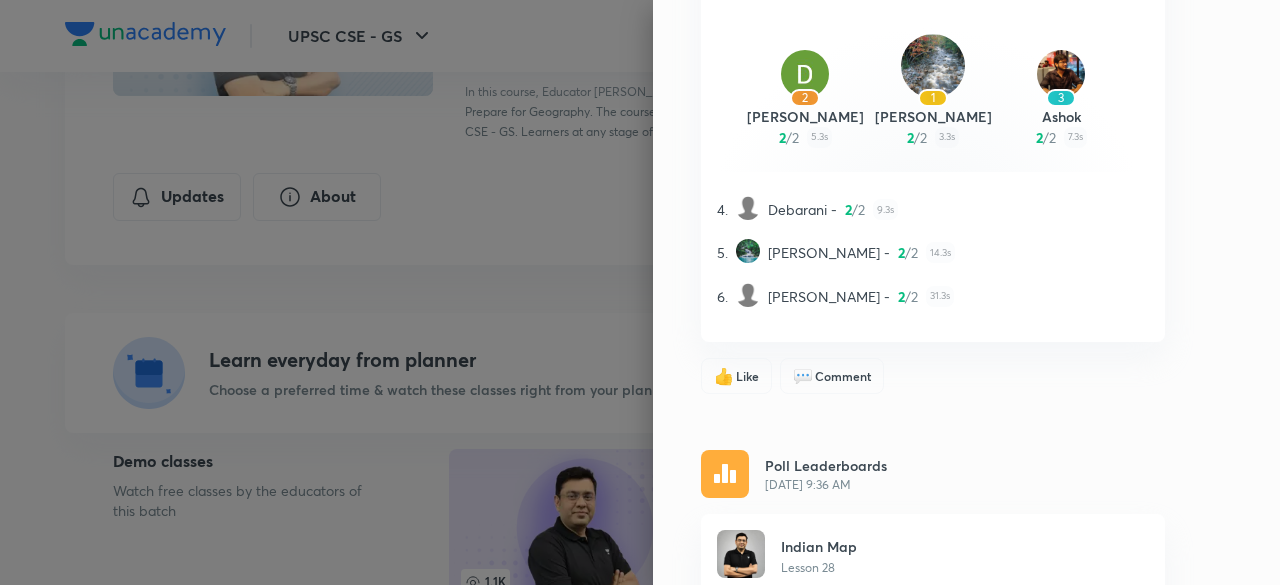 scroll, scrollTop: 3273, scrollLeft: 0, axis: vertical 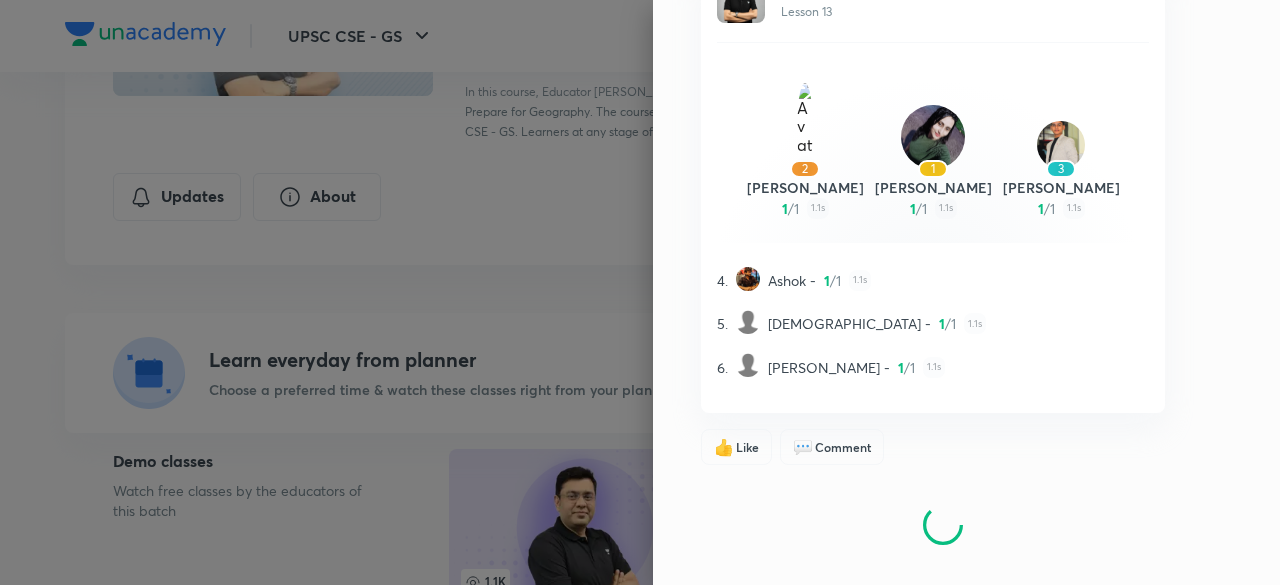 drag, startPoint x: 1279, startPoint y: 267, endPoint x: 1278, endPoint y: 629, distance: 362.00137 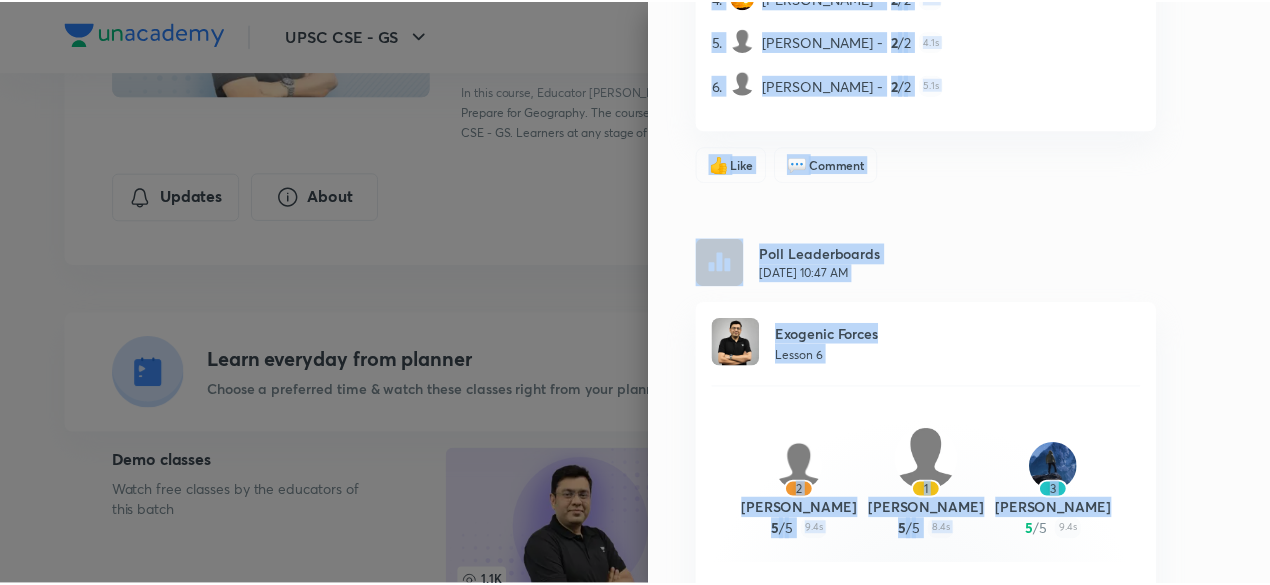 scroll, scrollTop: 11178, scrollLeft: 0, axis: vertical 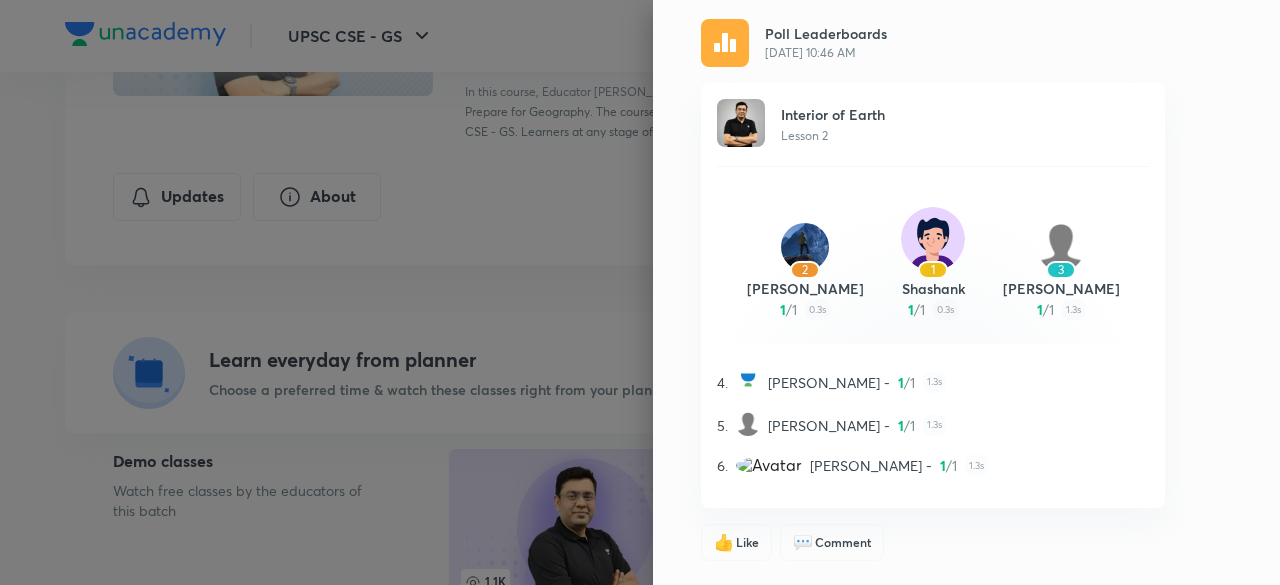 drag, startPoint x: 1279, startPoint y: 422, endPoint x: 1278, endPoint y: 630, distance: 208.00241 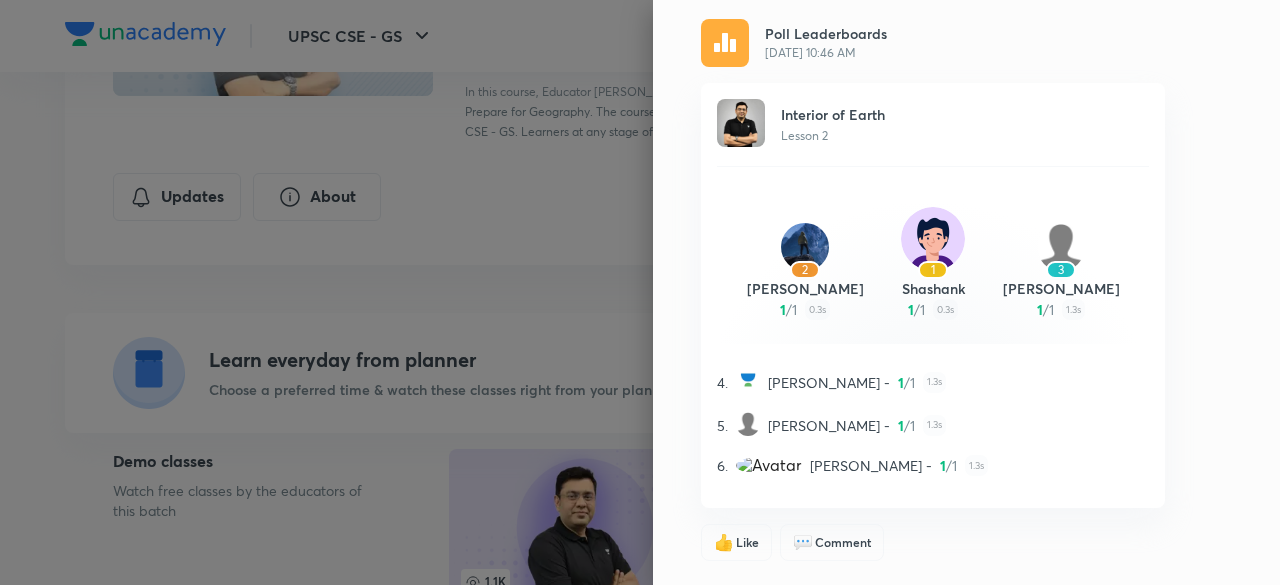 click at bounding box center [640, 292] 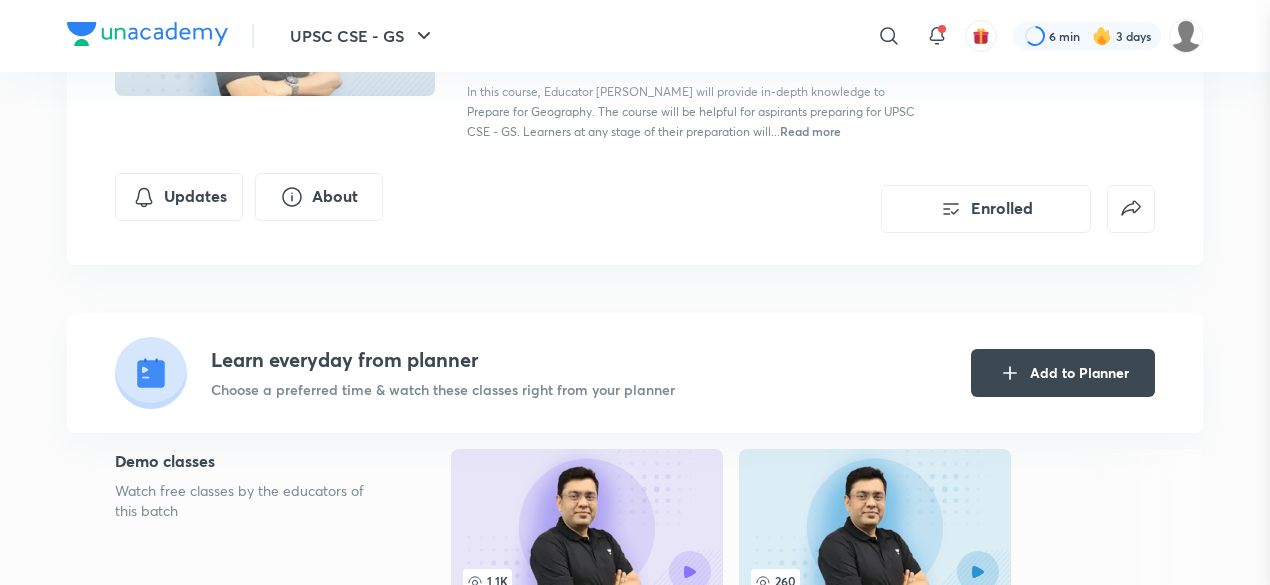 scroll, scrollTop: 0, scrollLeft: 0, axis: both 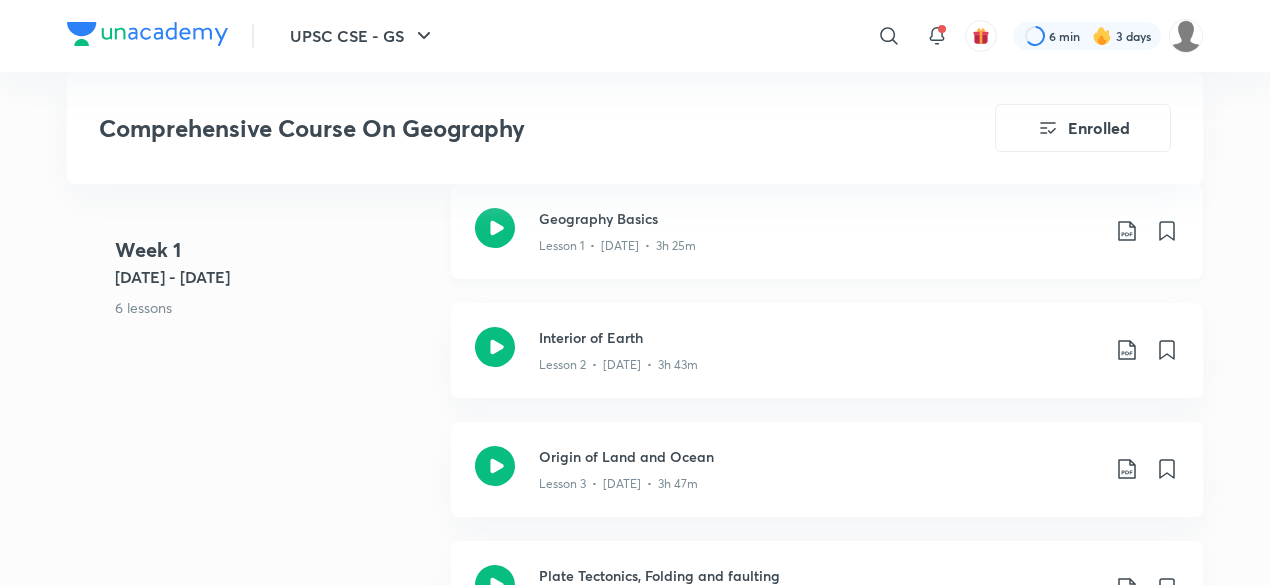 click on "Lesson 1  •  Apr 14  •  3h 25m" at bounding box center (819, 242) 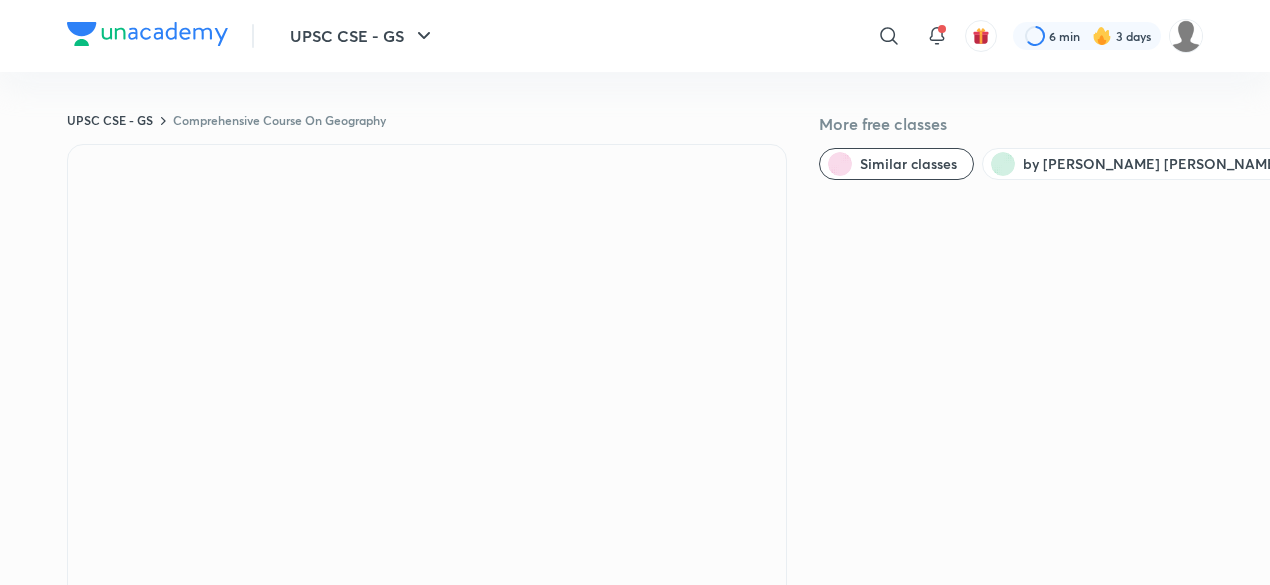 scroll, scrollTop: 0, scrollLeft: 0, axis: both 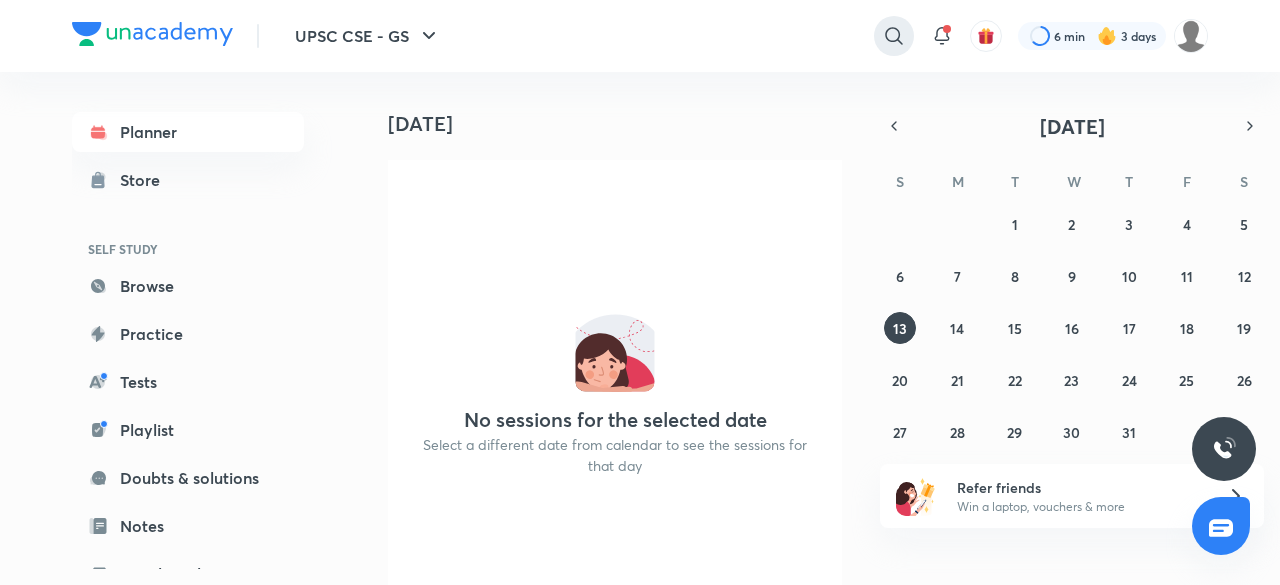 click 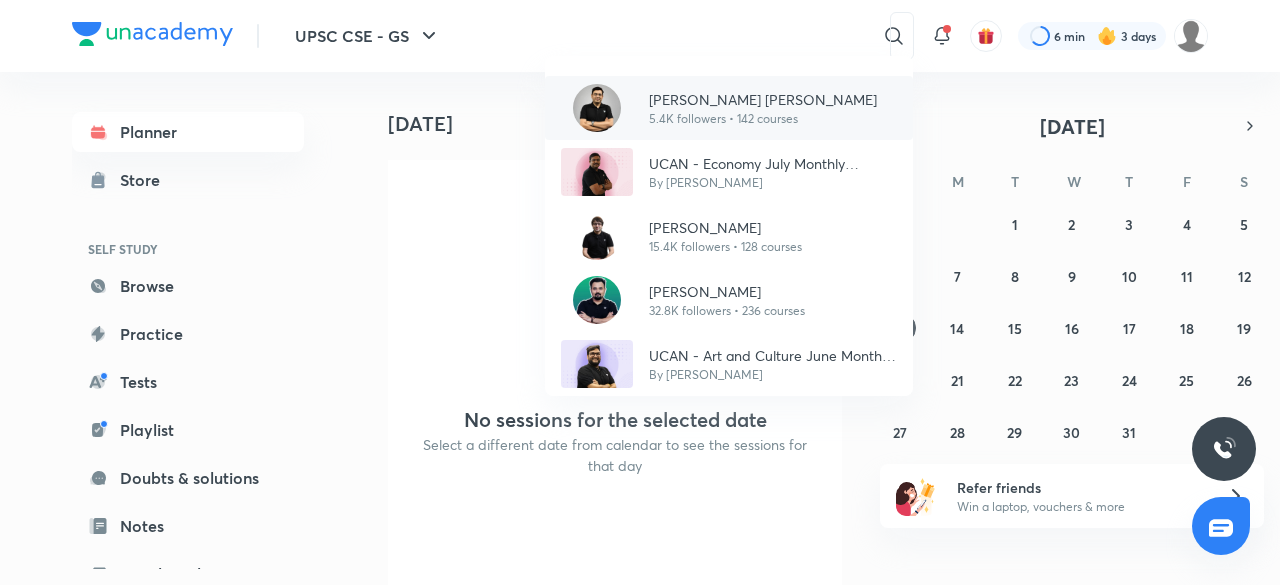 click on "5.4K followers • 142 courses" at bounding box center (763, 119) 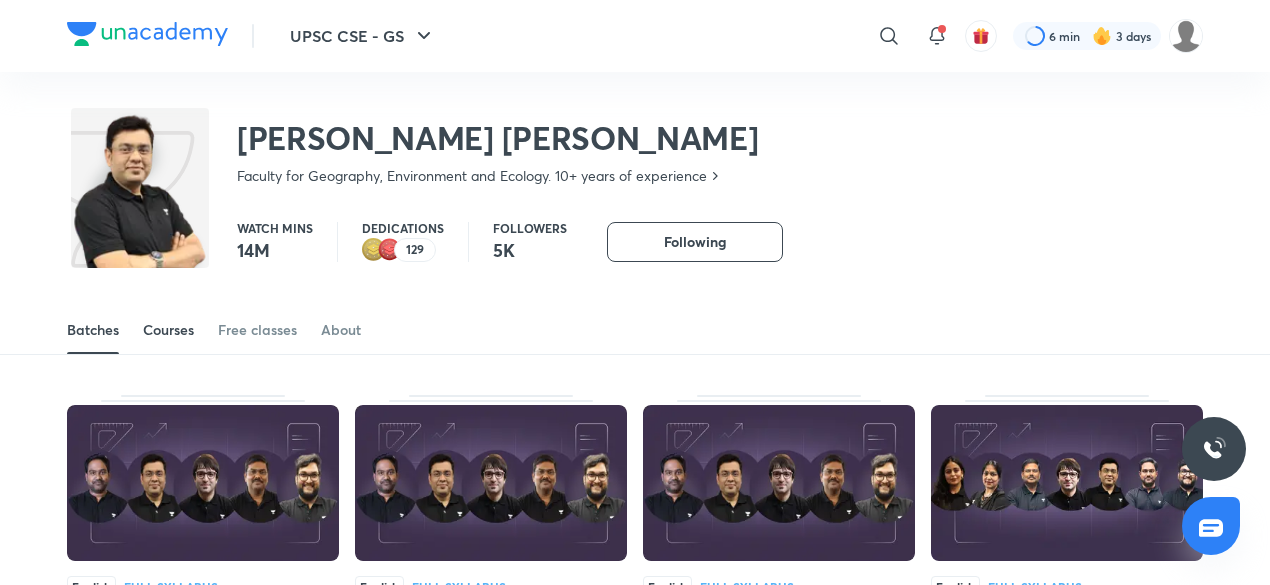 click on "Courses" at bounding box center [168, 330] 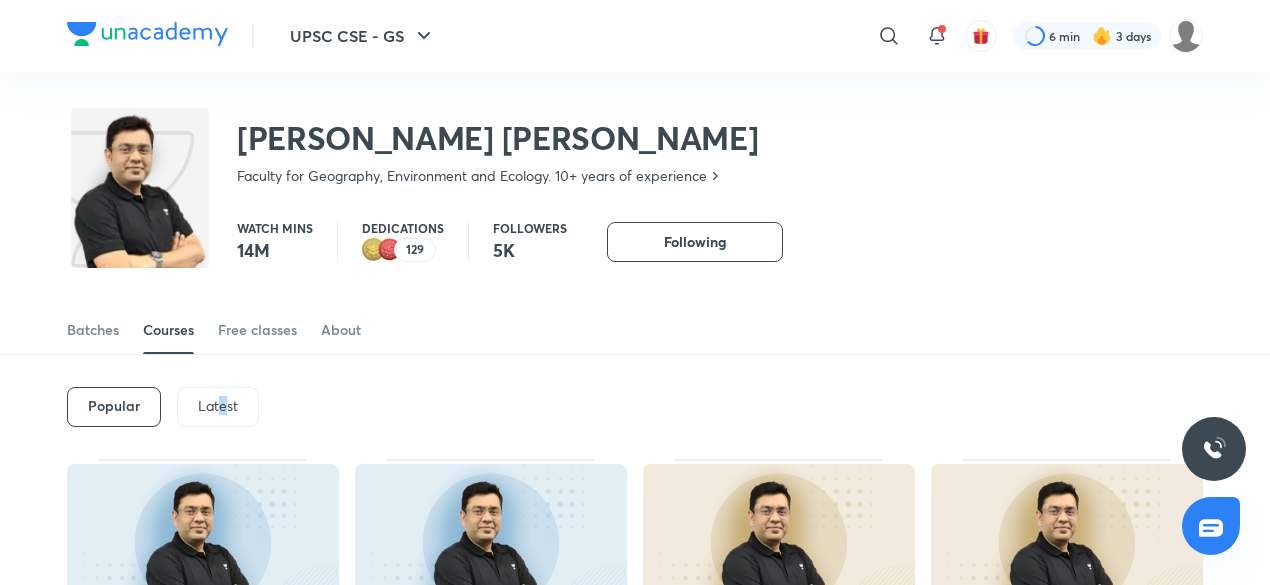 click on "Latest" at bounding box center [218, 406] 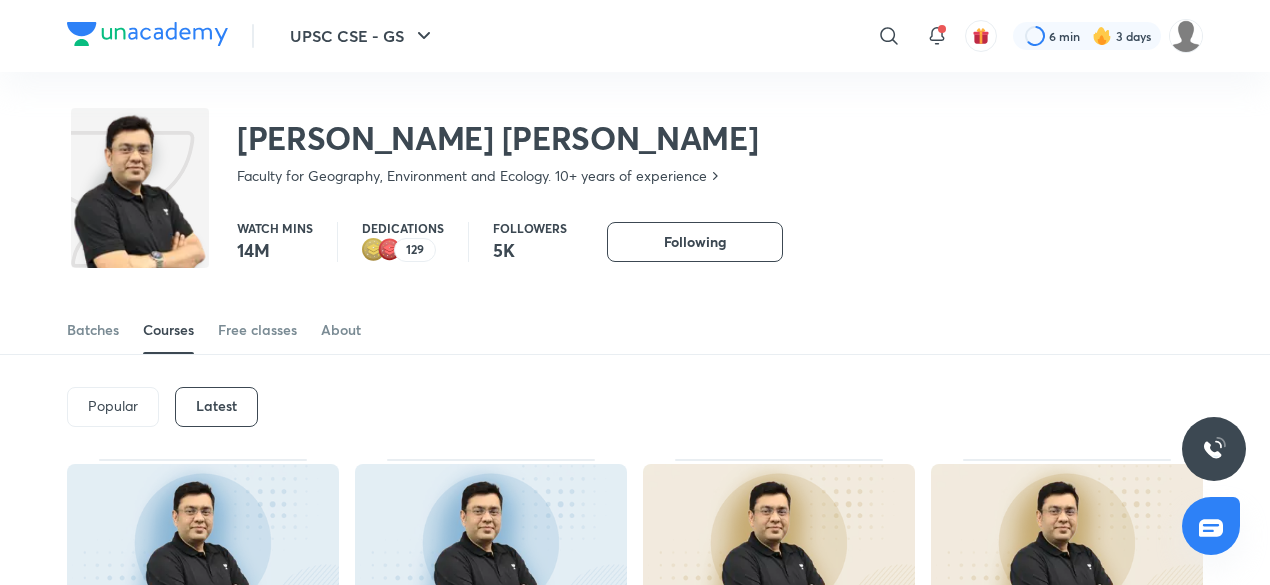 click on "Latest" at bounding box center [216, 406] 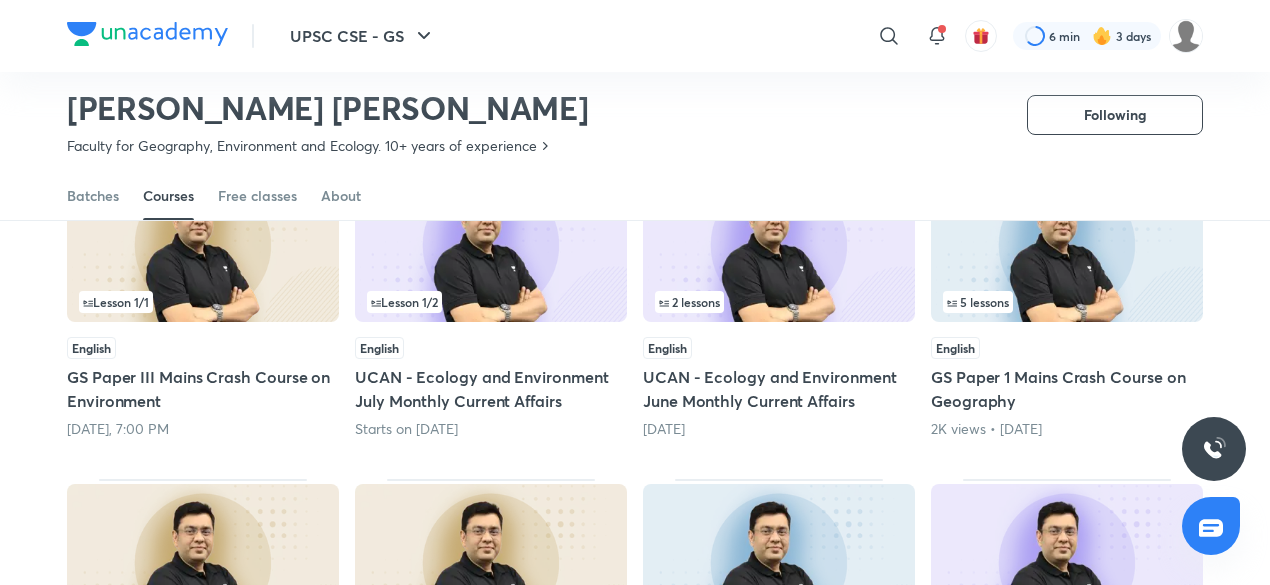 scroll, scrollTop: 486, scrollLeft: 0, axis: vertical 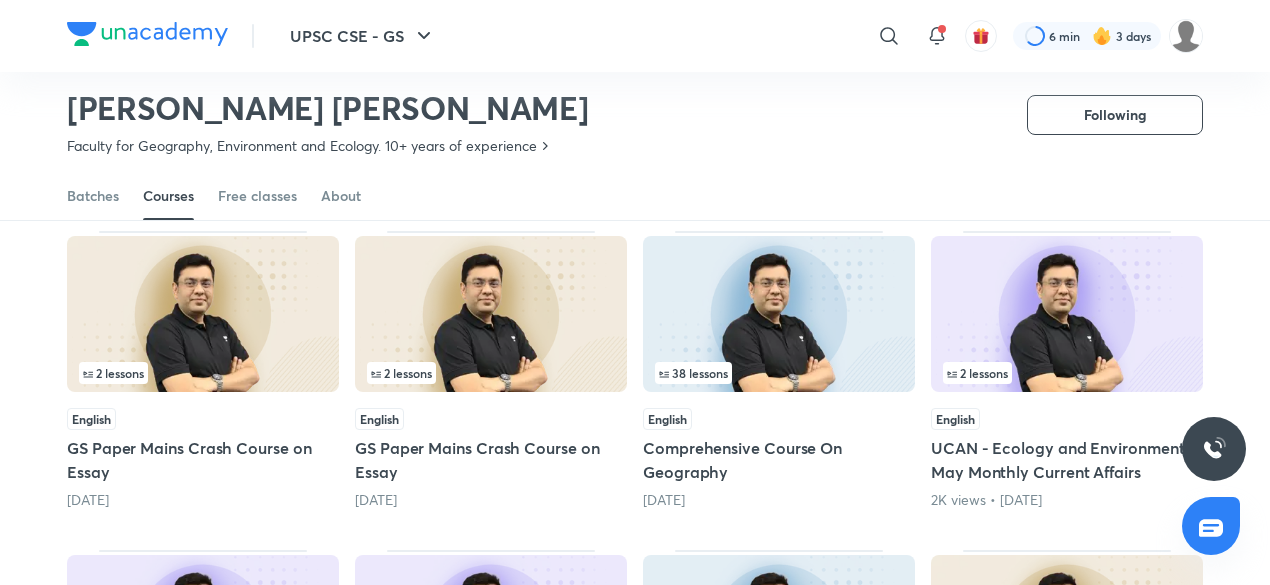 click on "38   lessons" at bounding box center (779, 373) 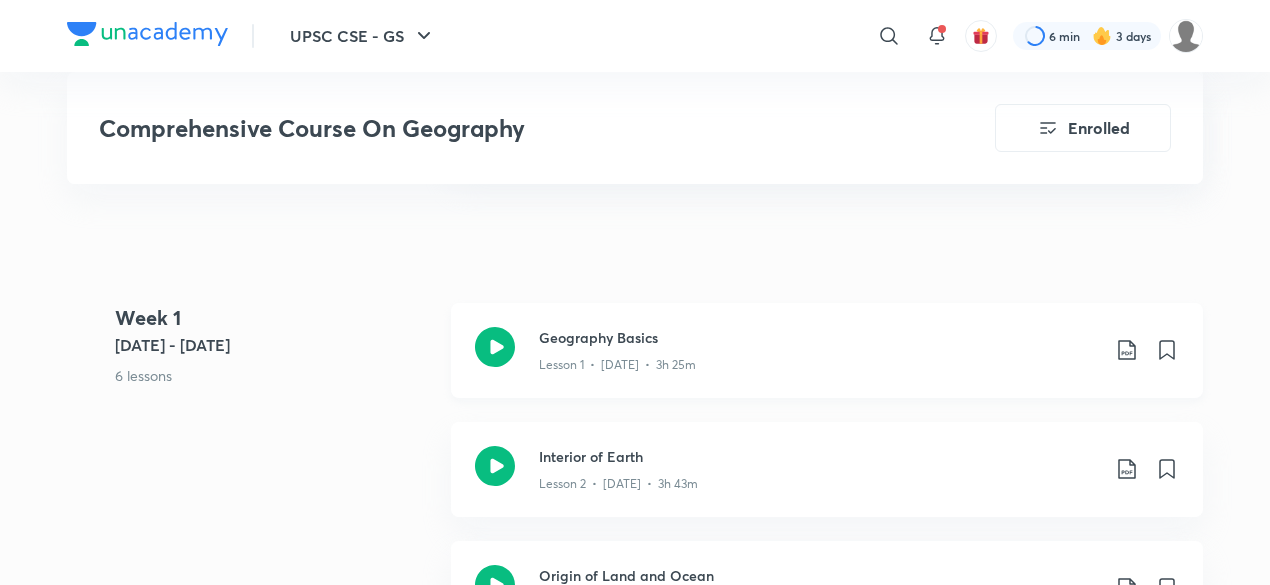 scroll, scrollTop: 1100, scrollLeft: 0, axis: vertical 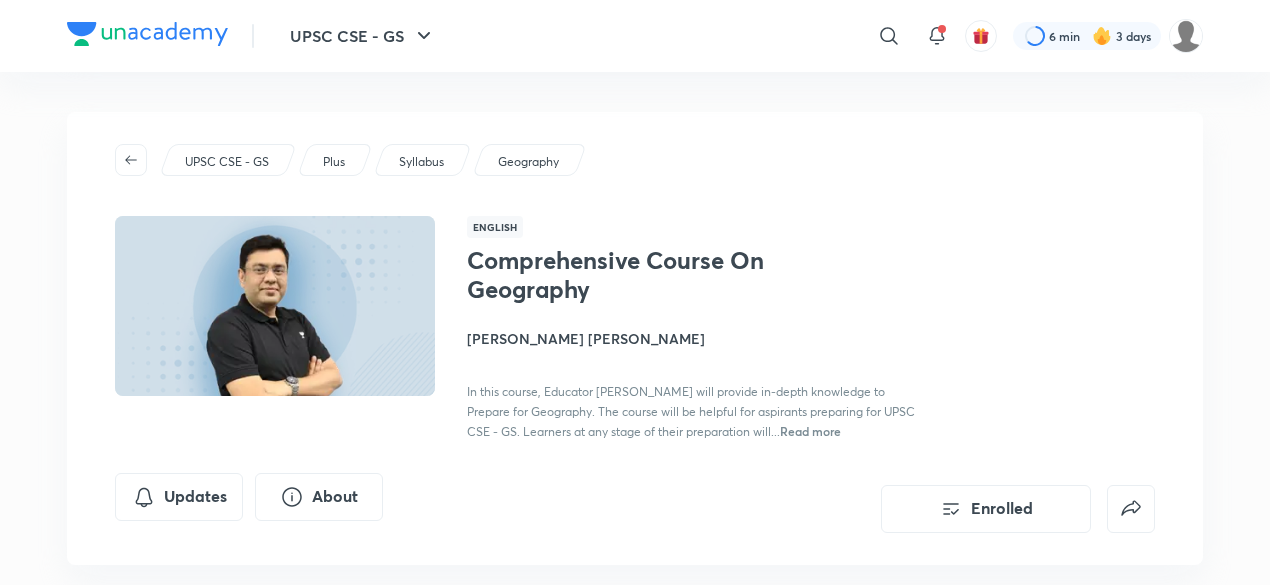 click at bounding box center [147, 34] 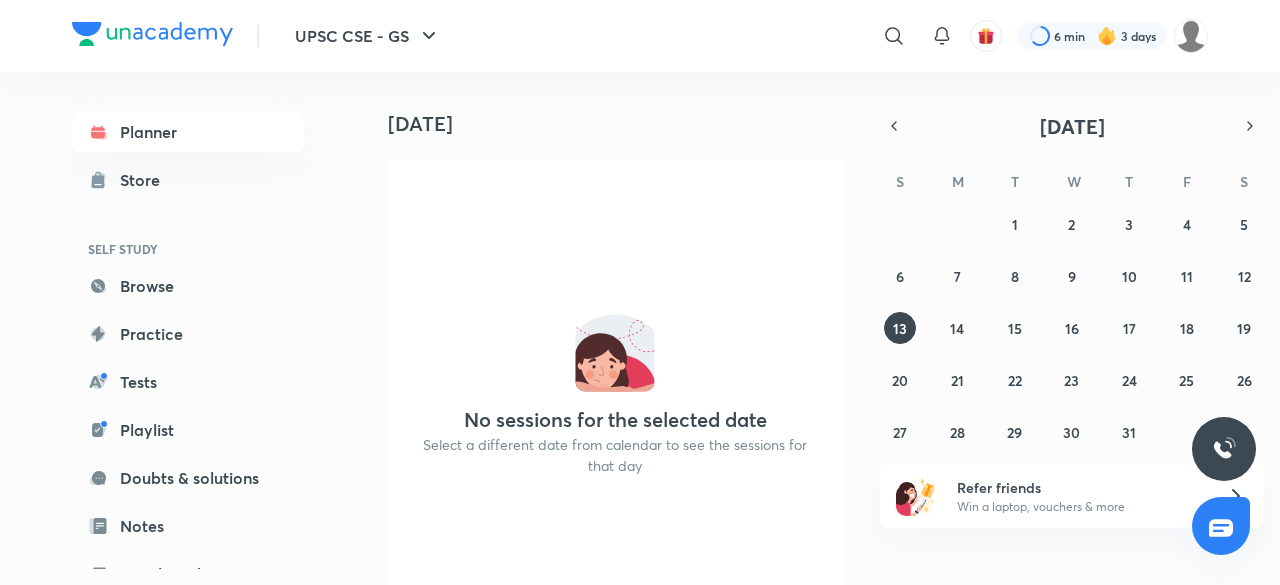 scroll, scrollTop: 0, scrollLeft: 0, axis: both 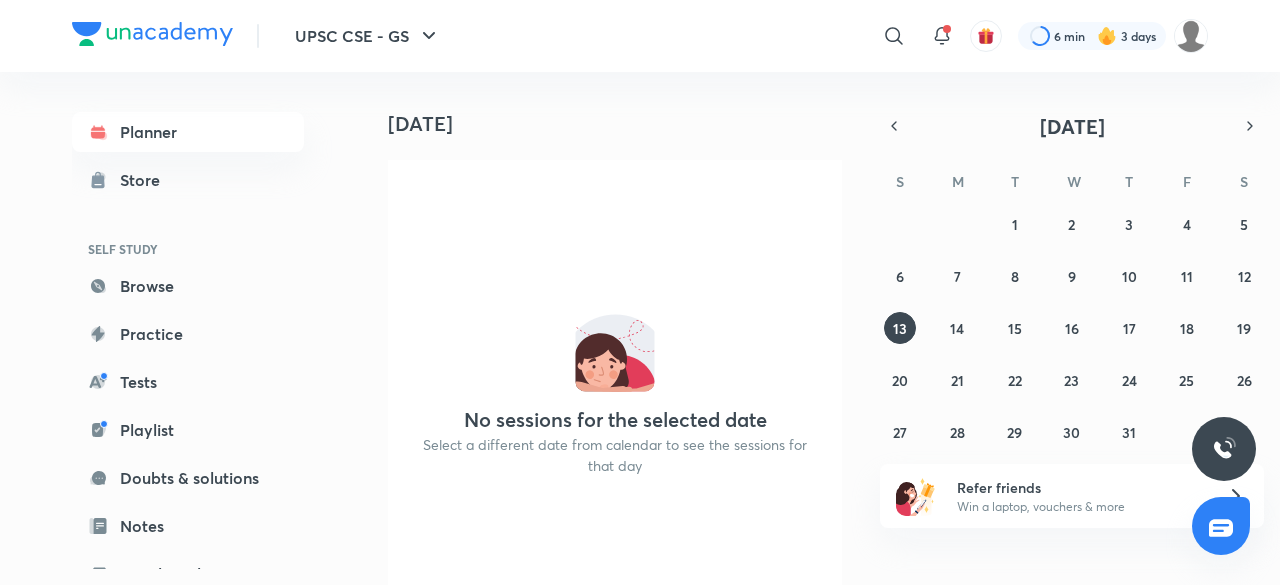 click 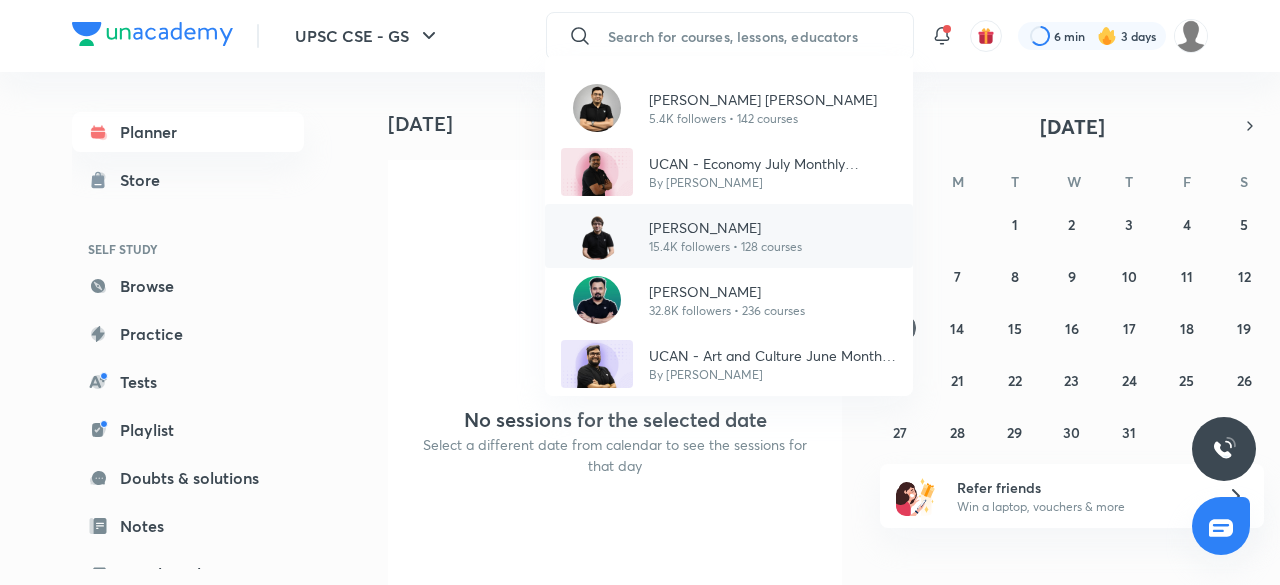 click on "[PERSON_NAME]" at bounding box center (725, 227) 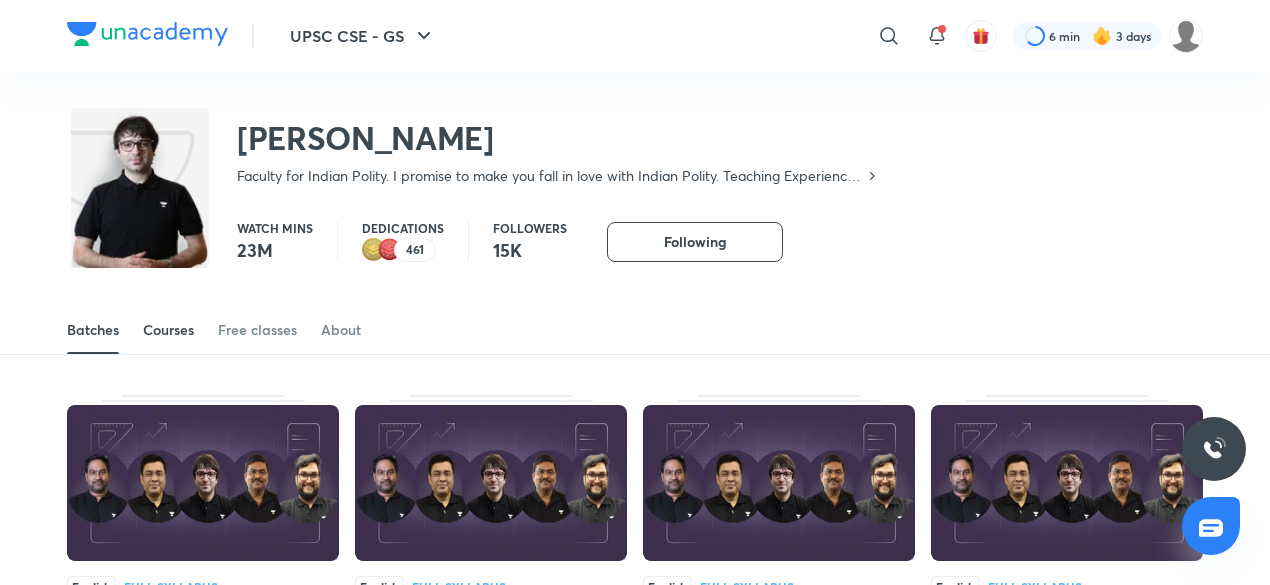 click on "Courses" at bounding box center (168, 330) 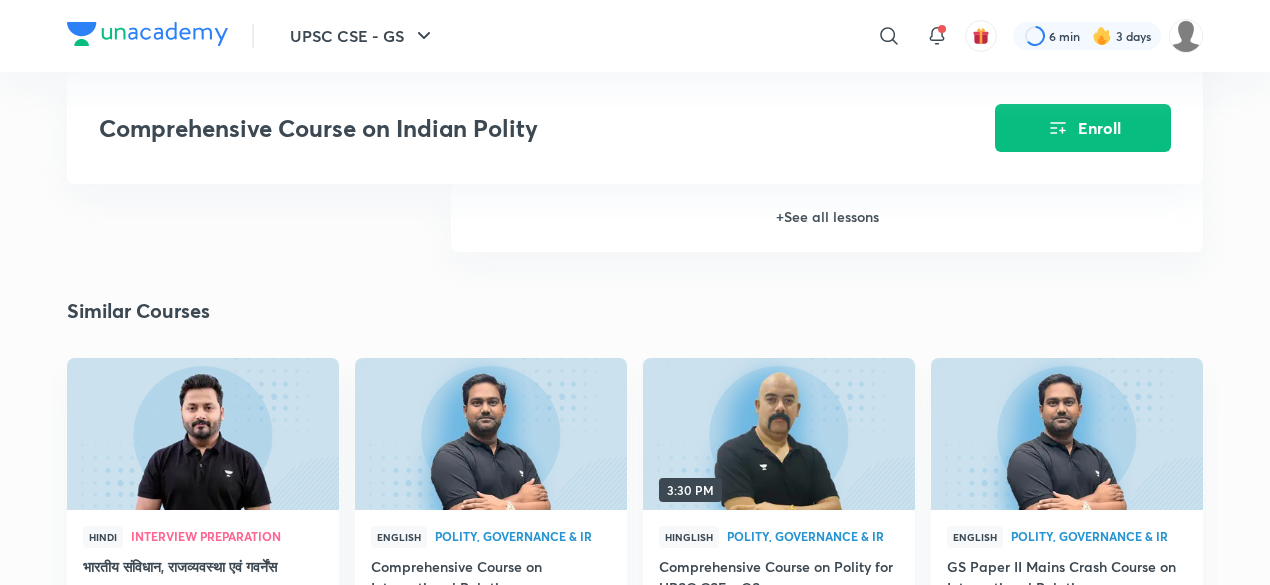 scroll, scrollTop: 0, scrollLeft: 0, axis: both 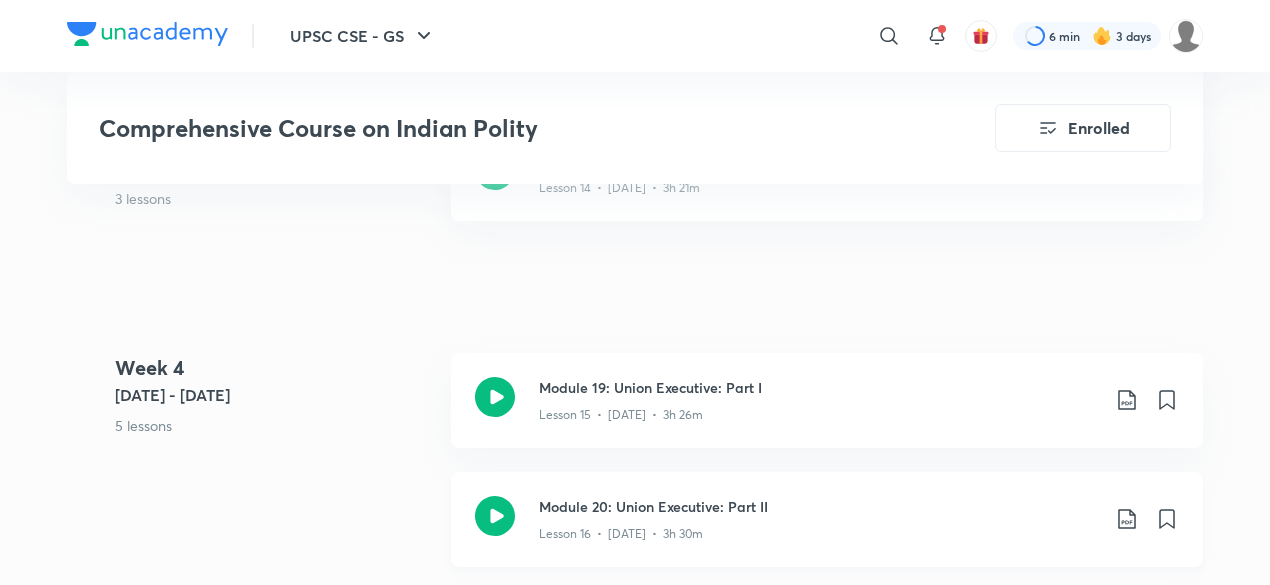 click on "Module 20: Union Executive: Part II" at bounding box center (819, -1859) 